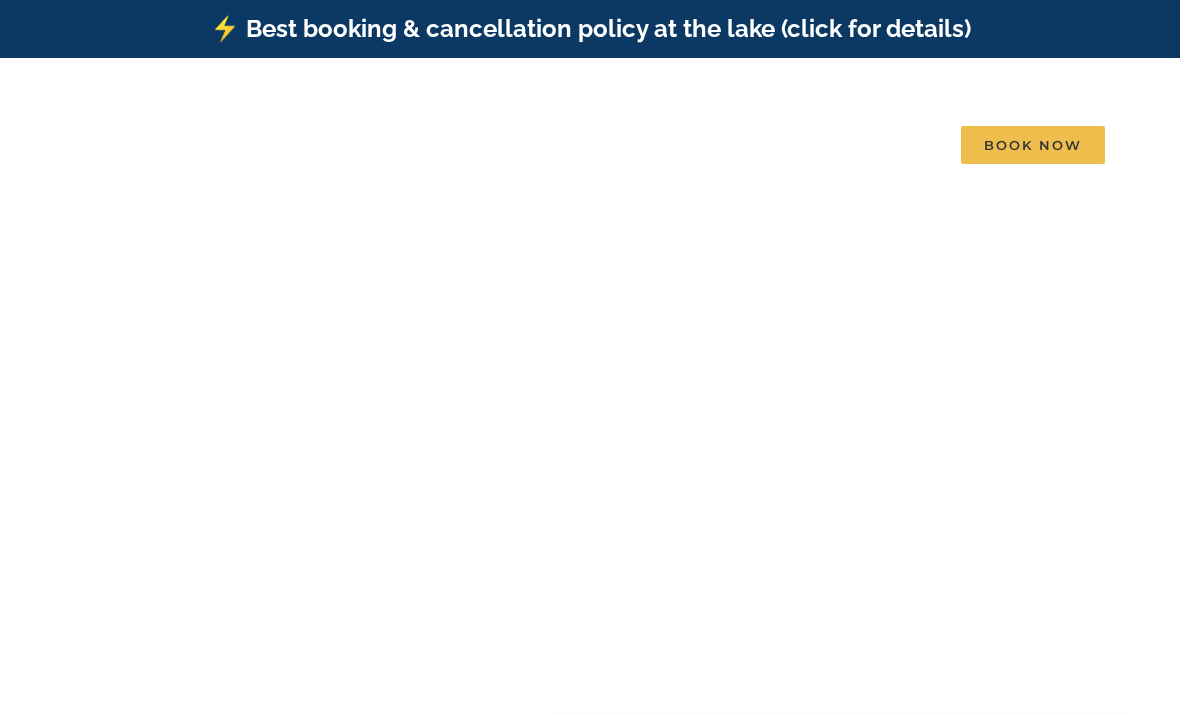 scroll, scrollTop: 0, scrollLeft: 0, axis: both 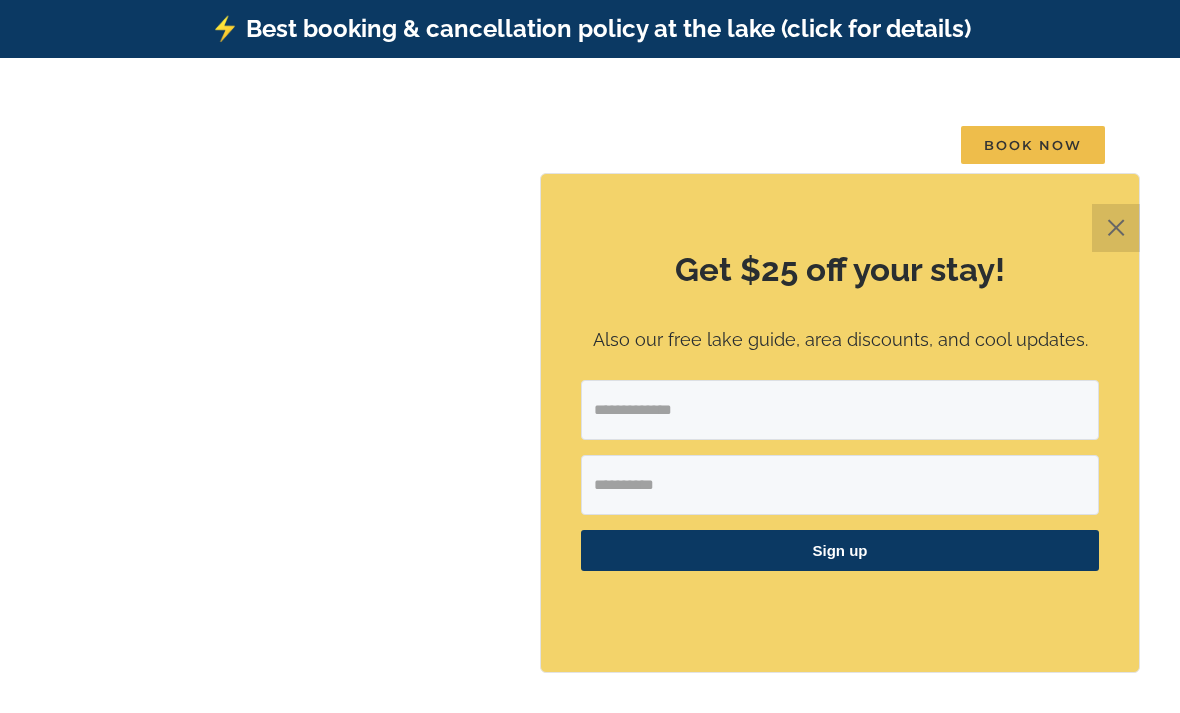 click on "✕" at bounding box center (1116, 228) 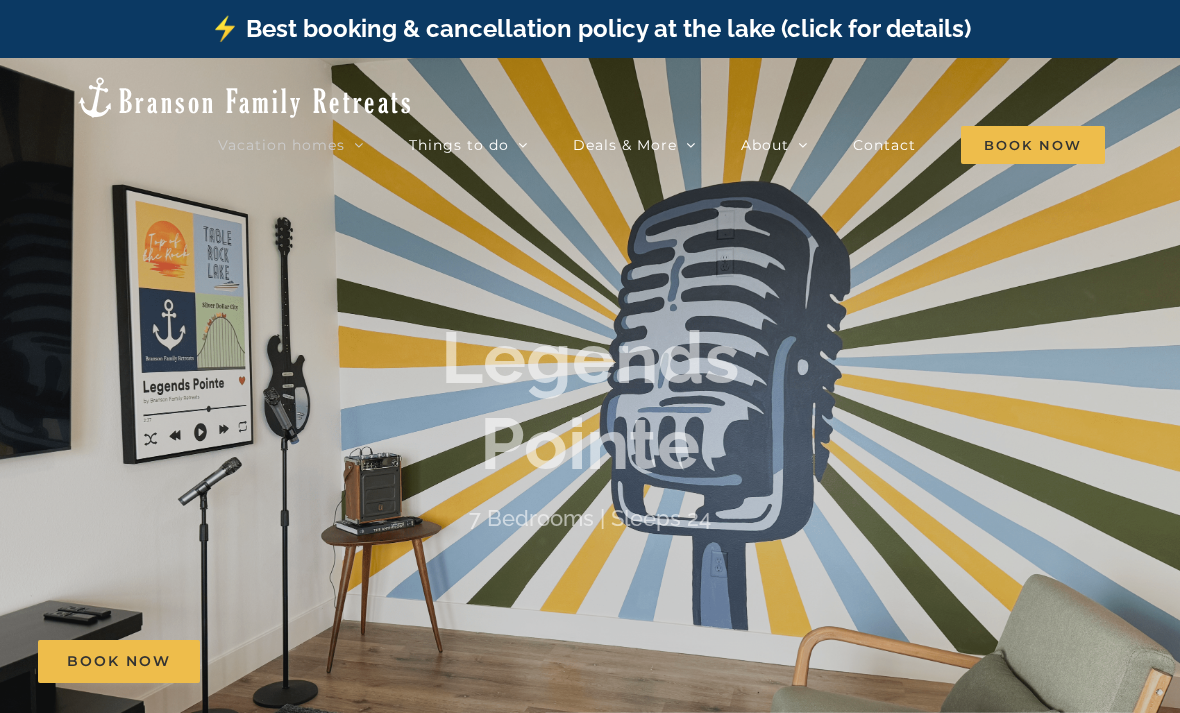 scroll, scrollTop: 0, scrollLeft: 0, axis: both 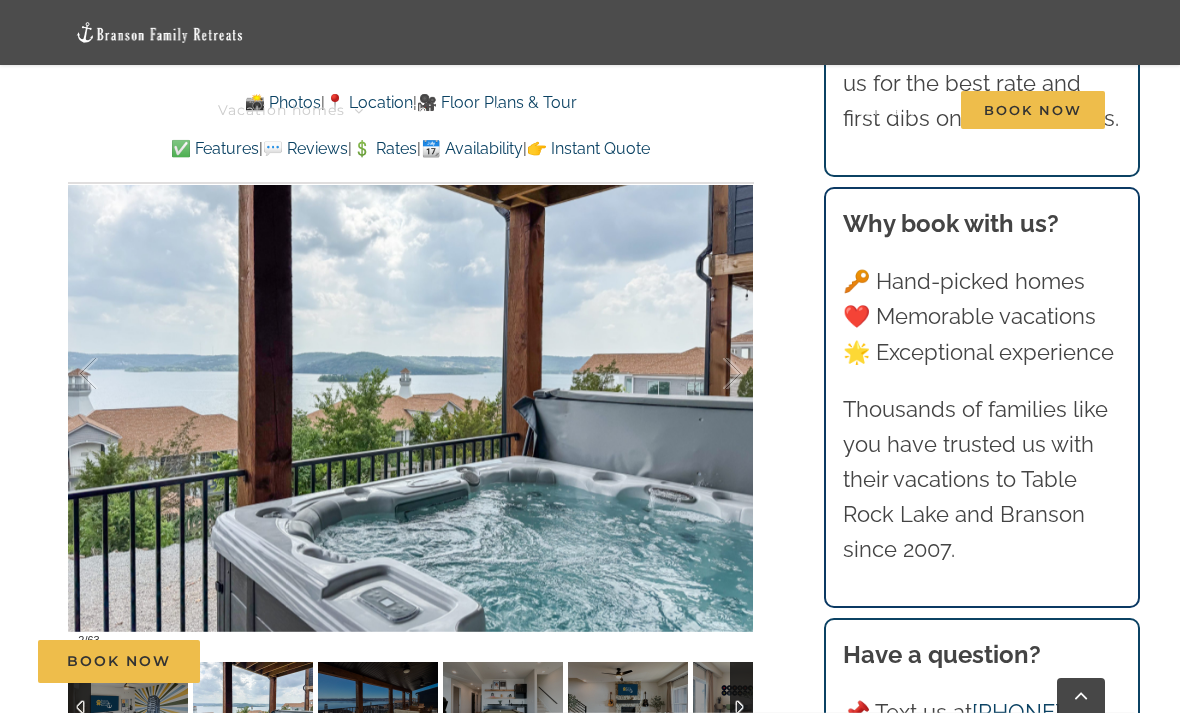 click at bounding box center (712, 374) 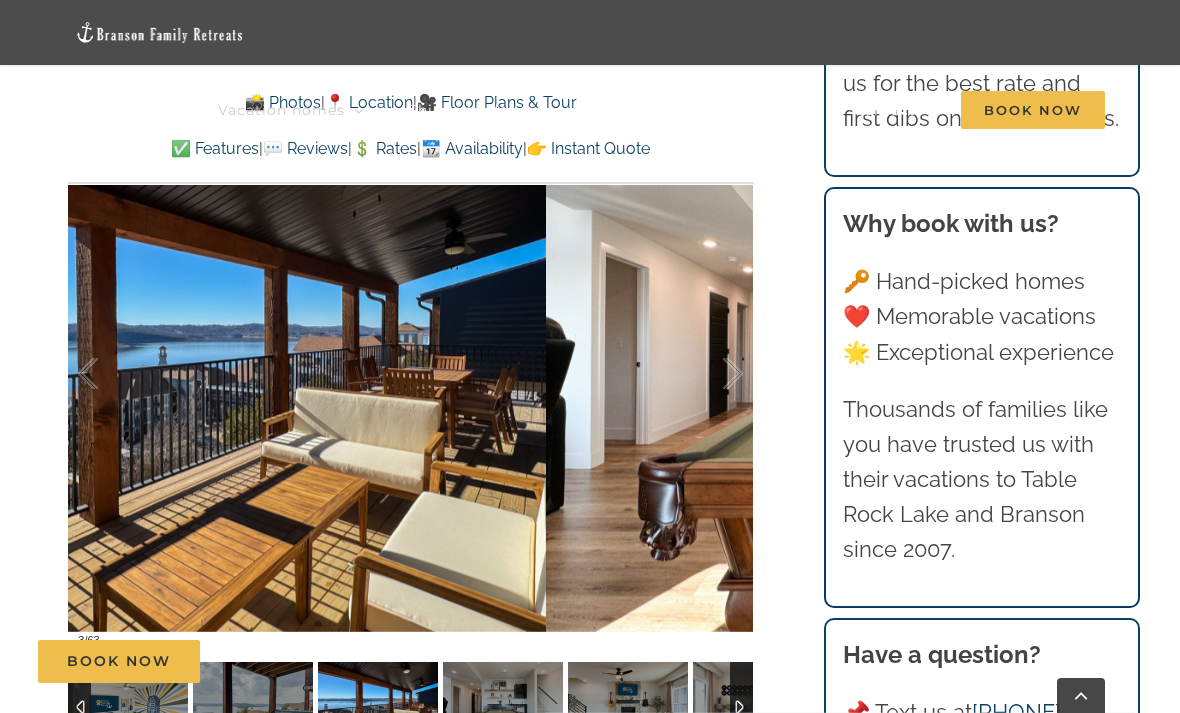 click at bounding box center [712, 374] 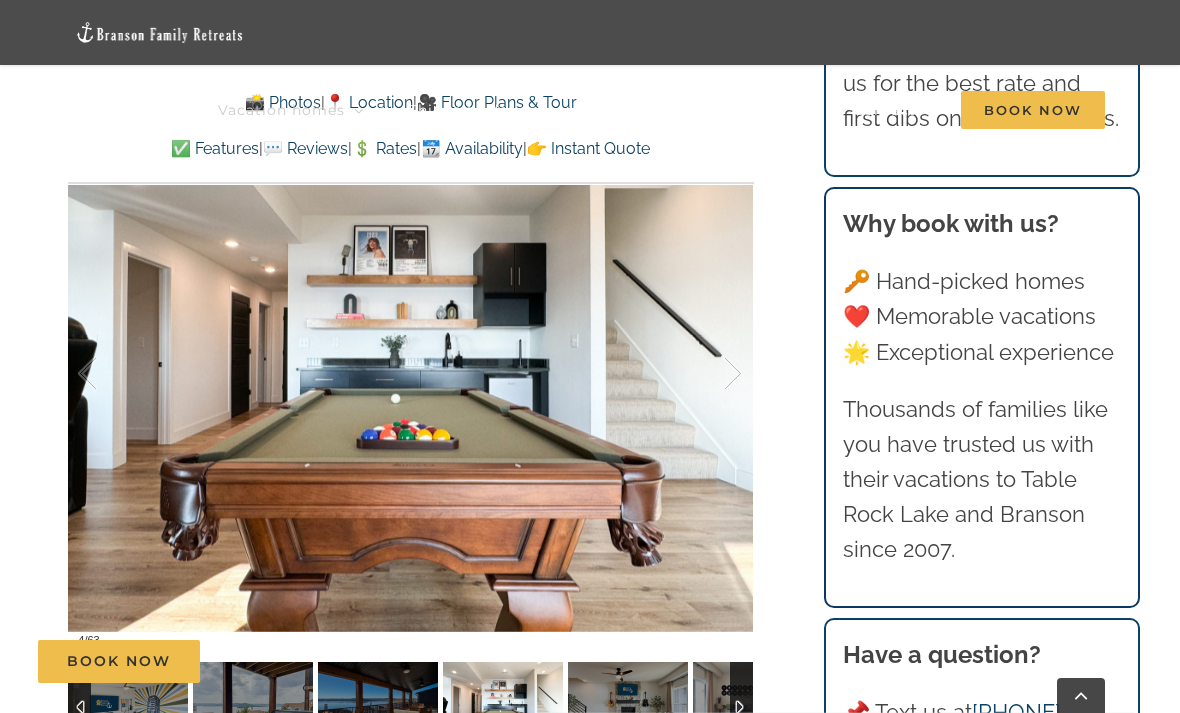 click at bounding box center [712, 374] 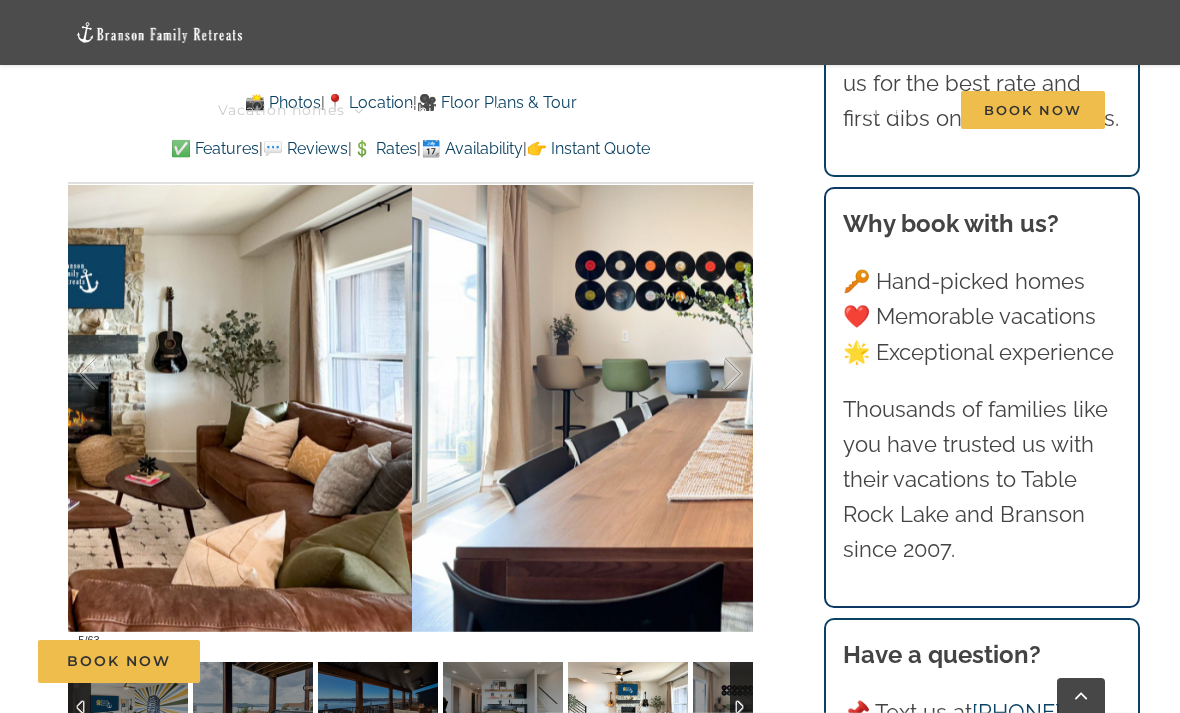 click at bounding box center [712, 374] 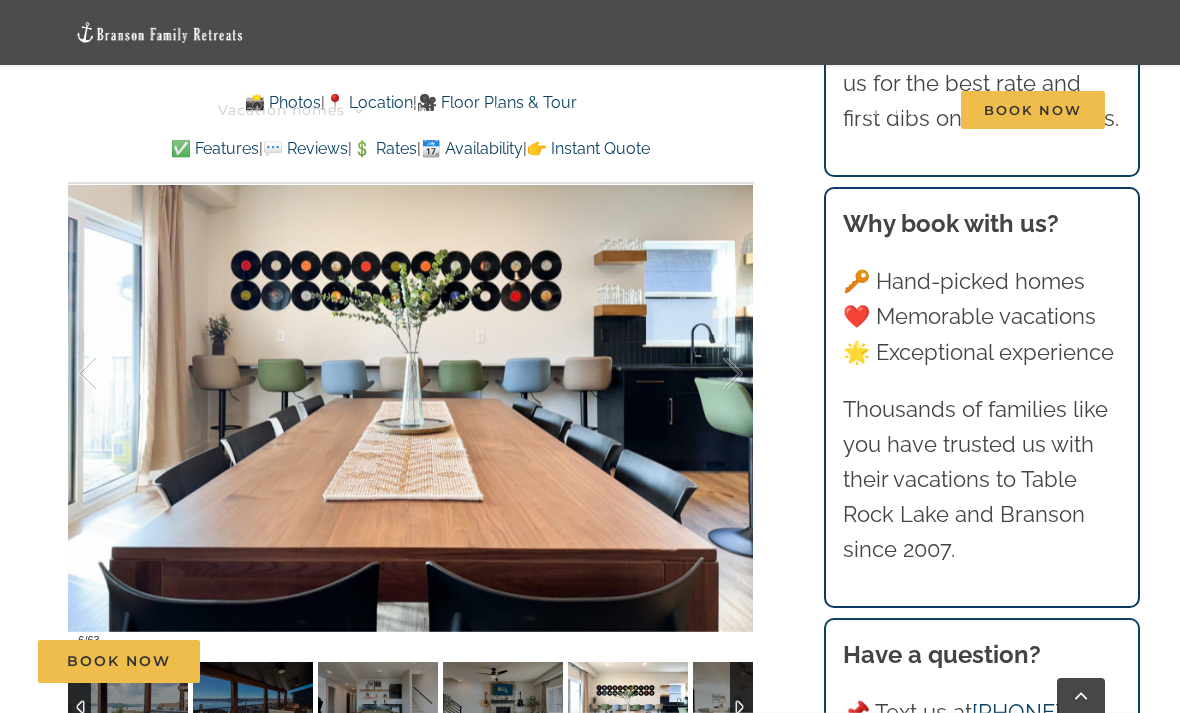 click at bounding box center [712, 374] 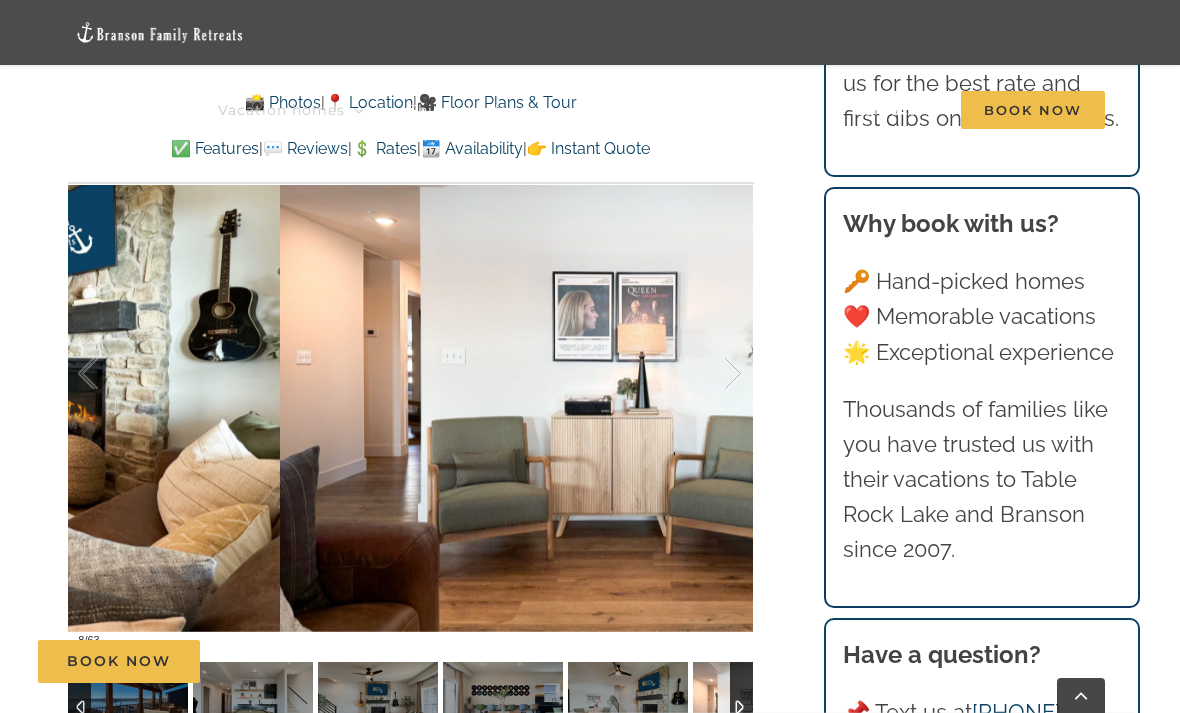 click at bounding box center (712, 374) 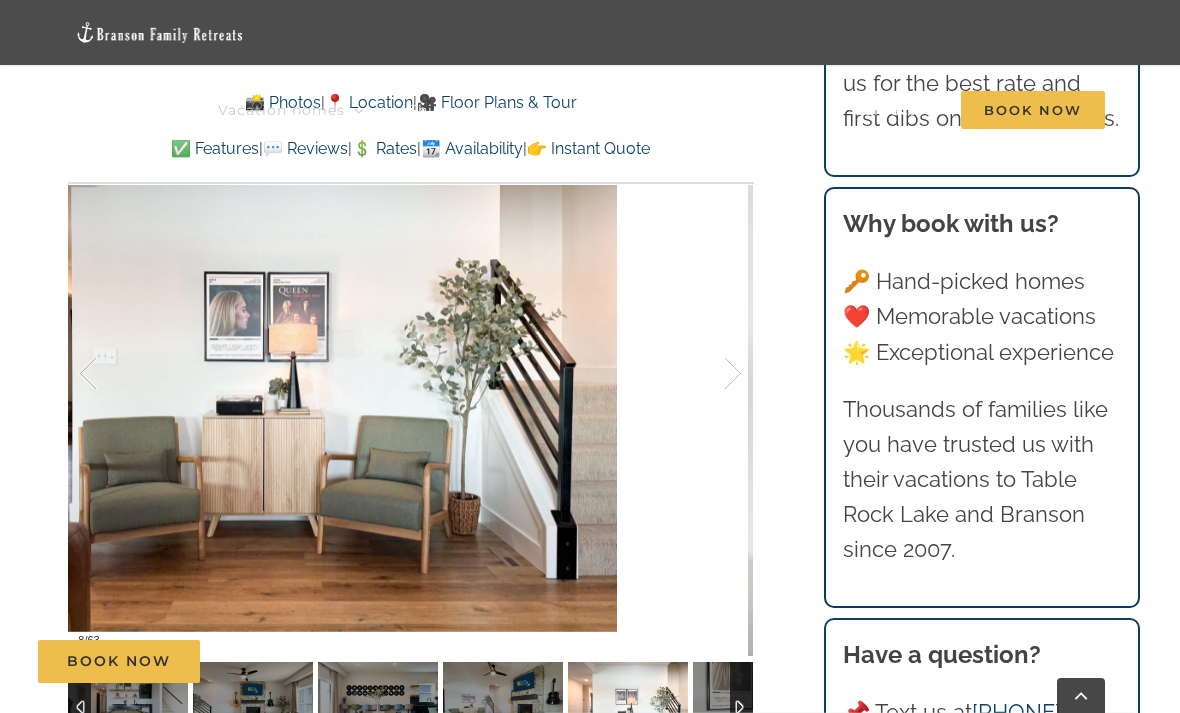 click at bounding box center [712, 374] 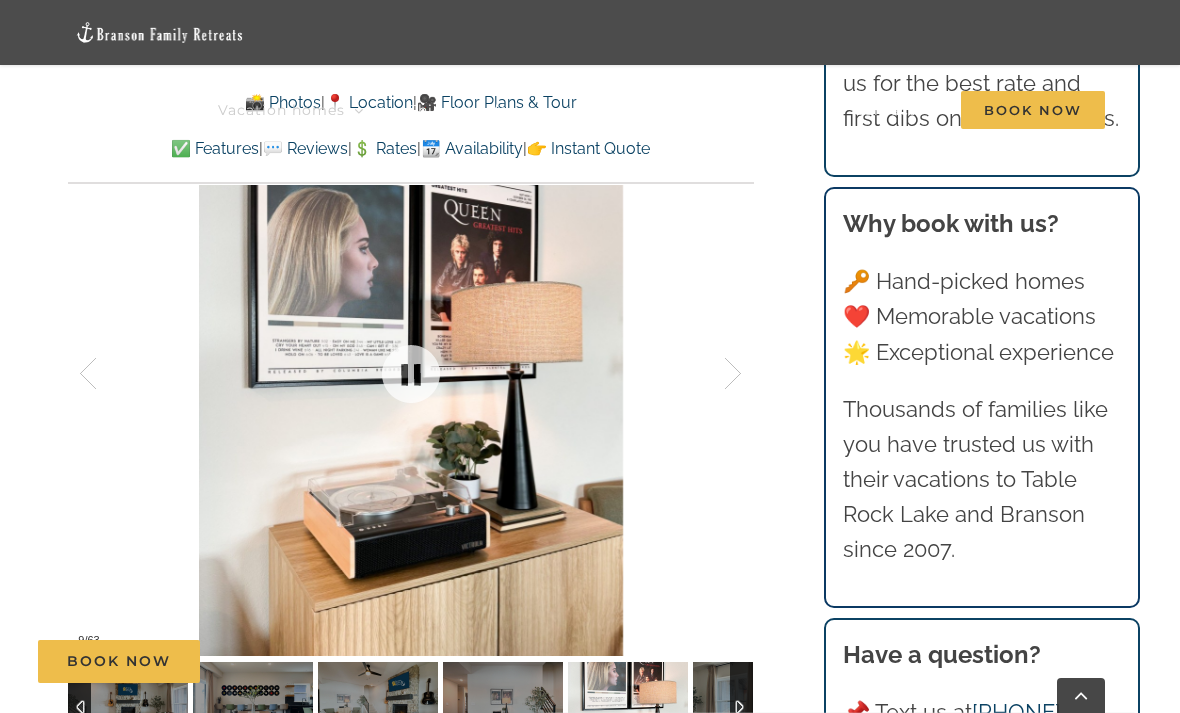 click at bounding box center [410, 374] 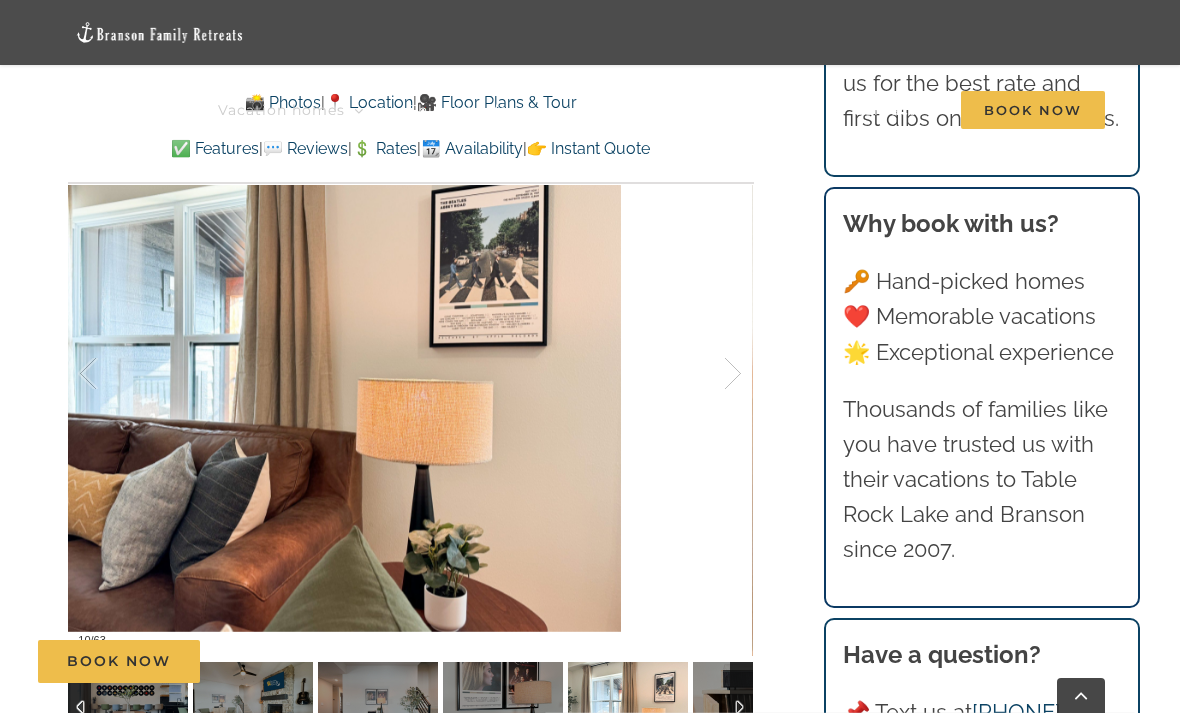 click at bounding box center [712, 374] 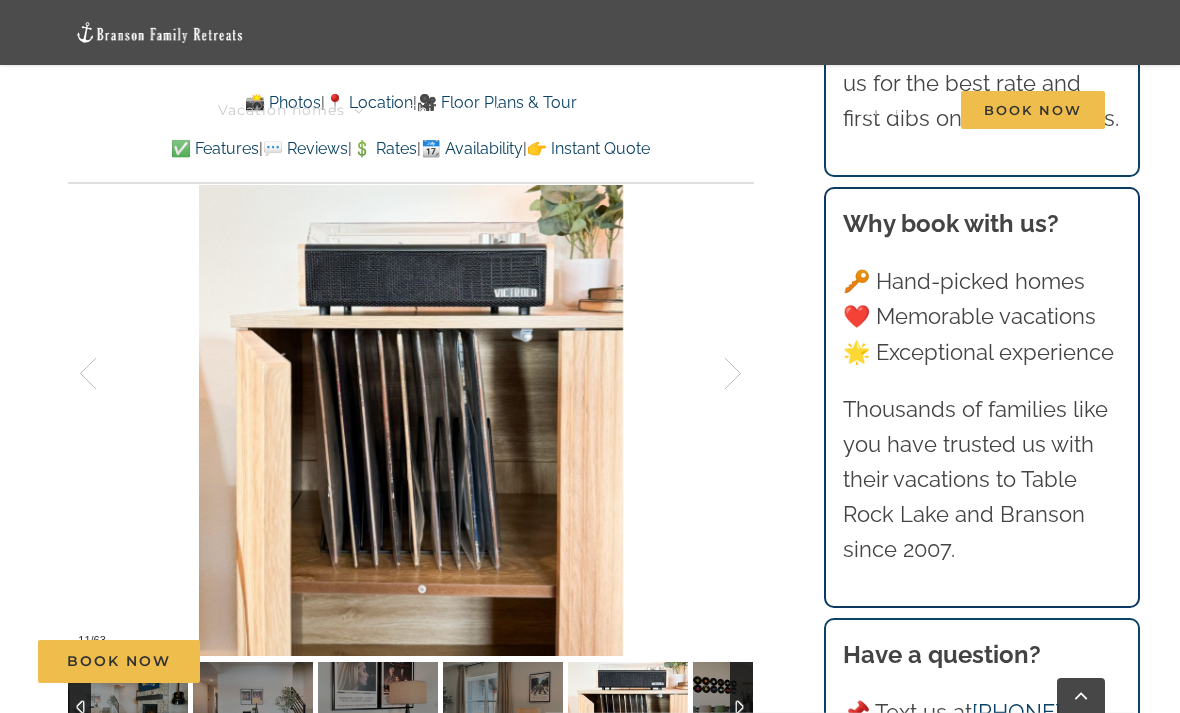 click at bounding box center (712, 374) 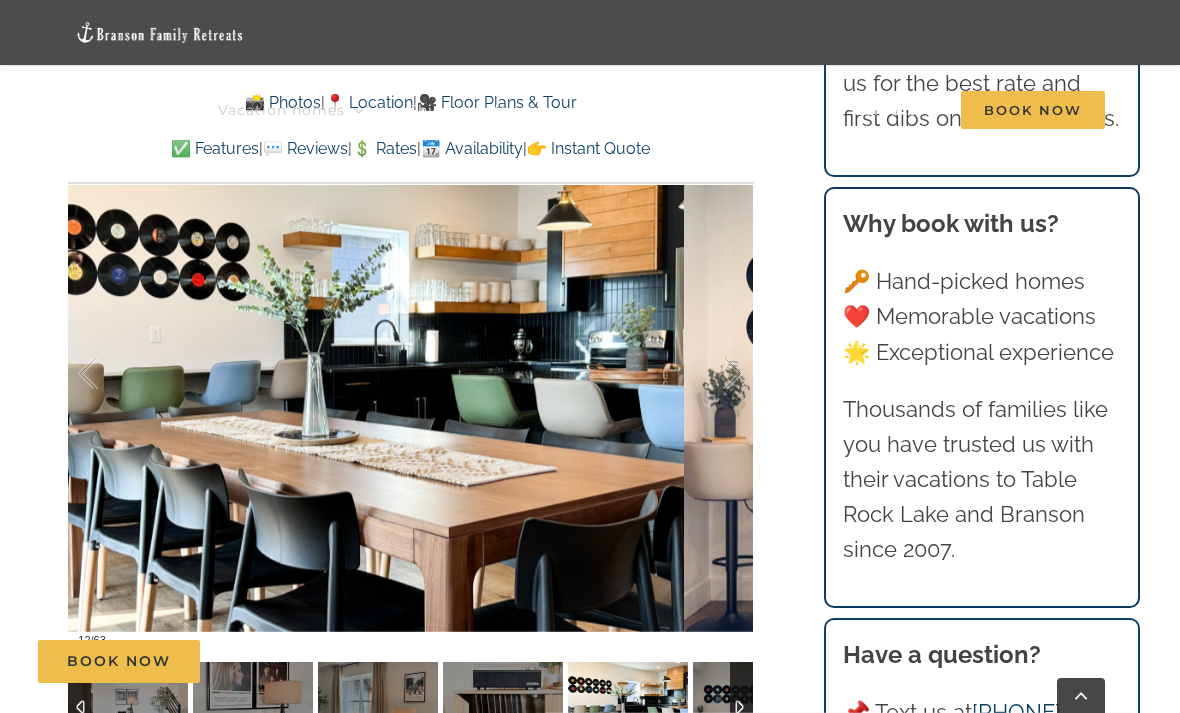 click at bounding box center (712, 374) 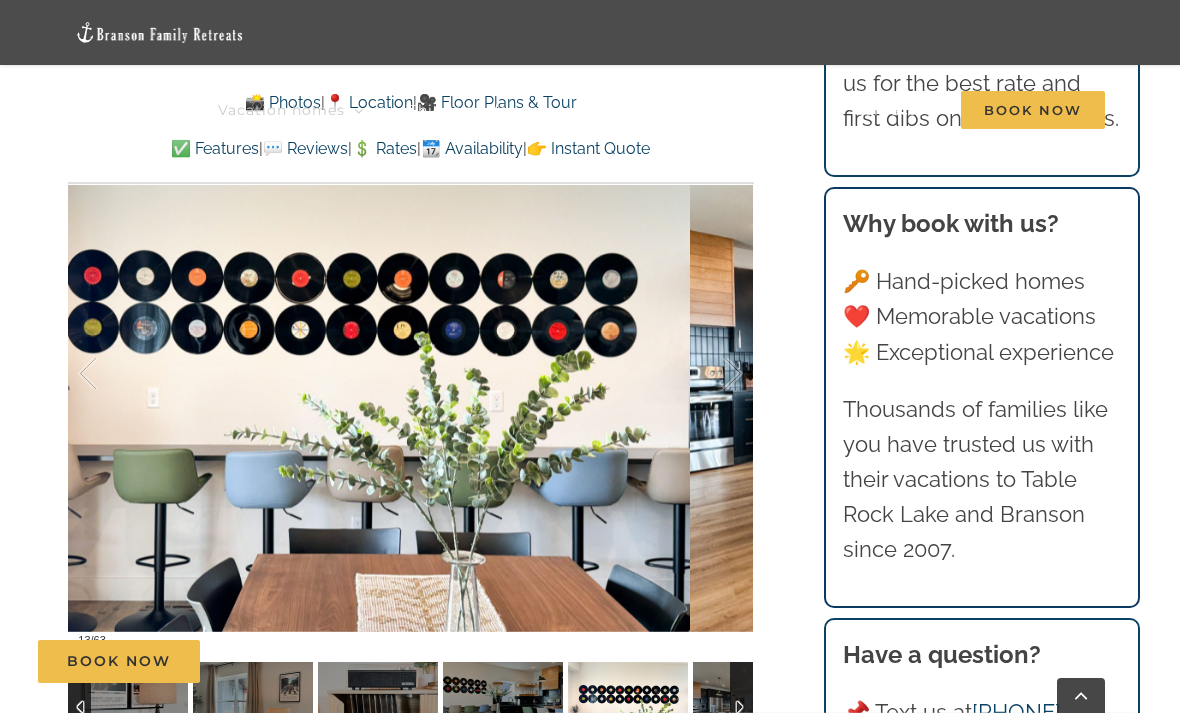click at bounding box center (712, 374) 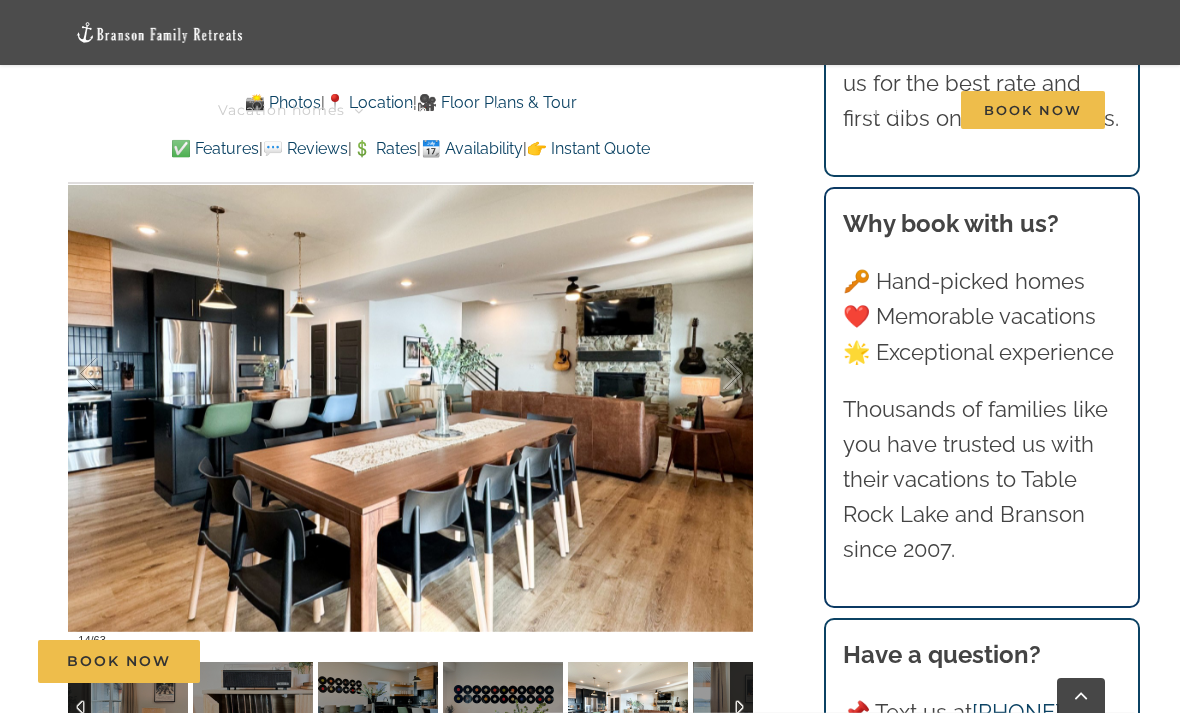 click at bounding box center (712, 374) 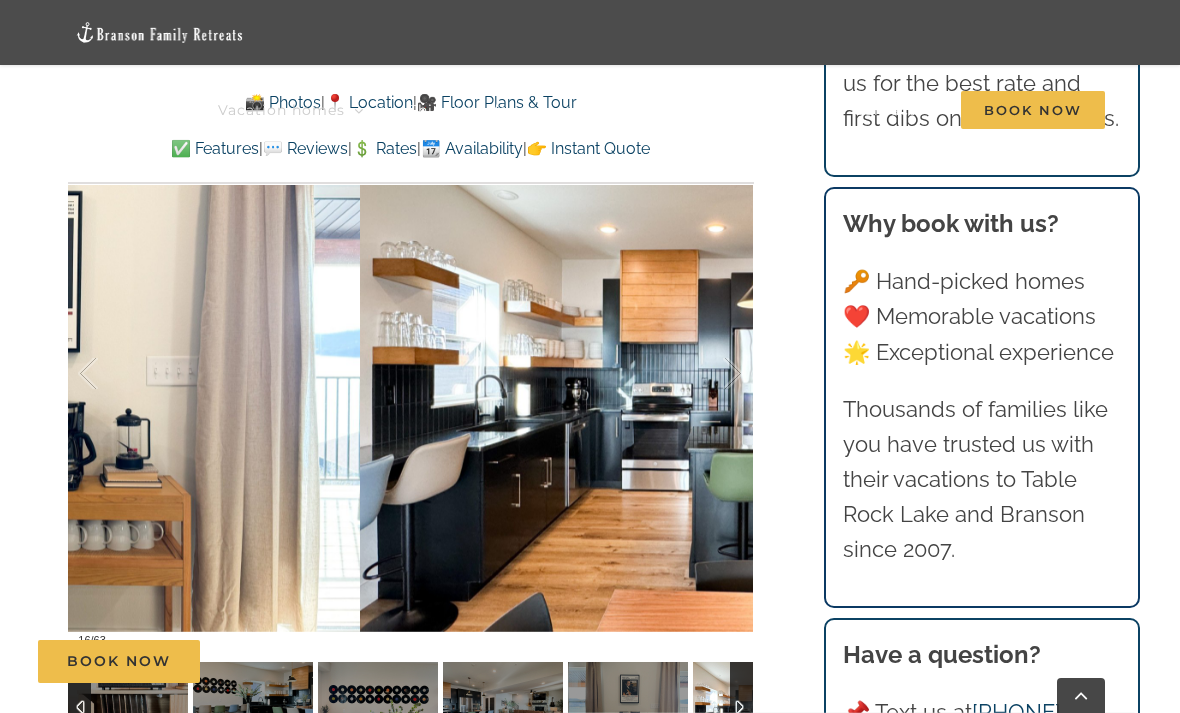click at bounding box center (712, 374) 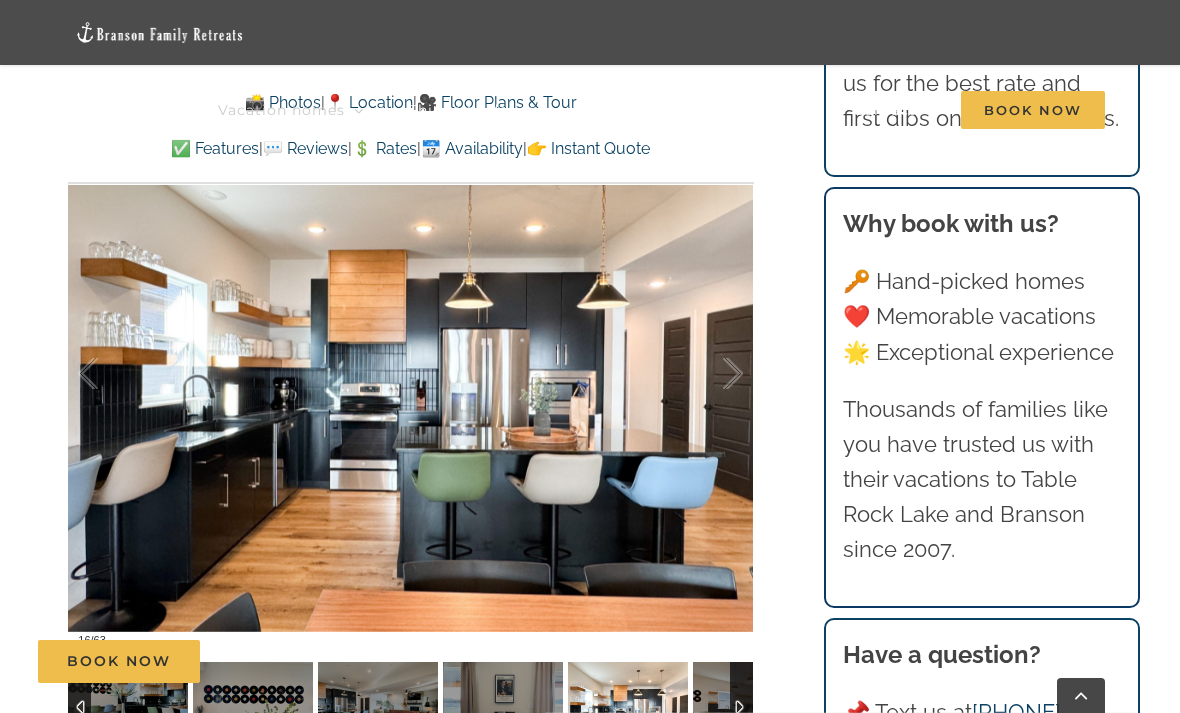click at bounding box center (712, 374) 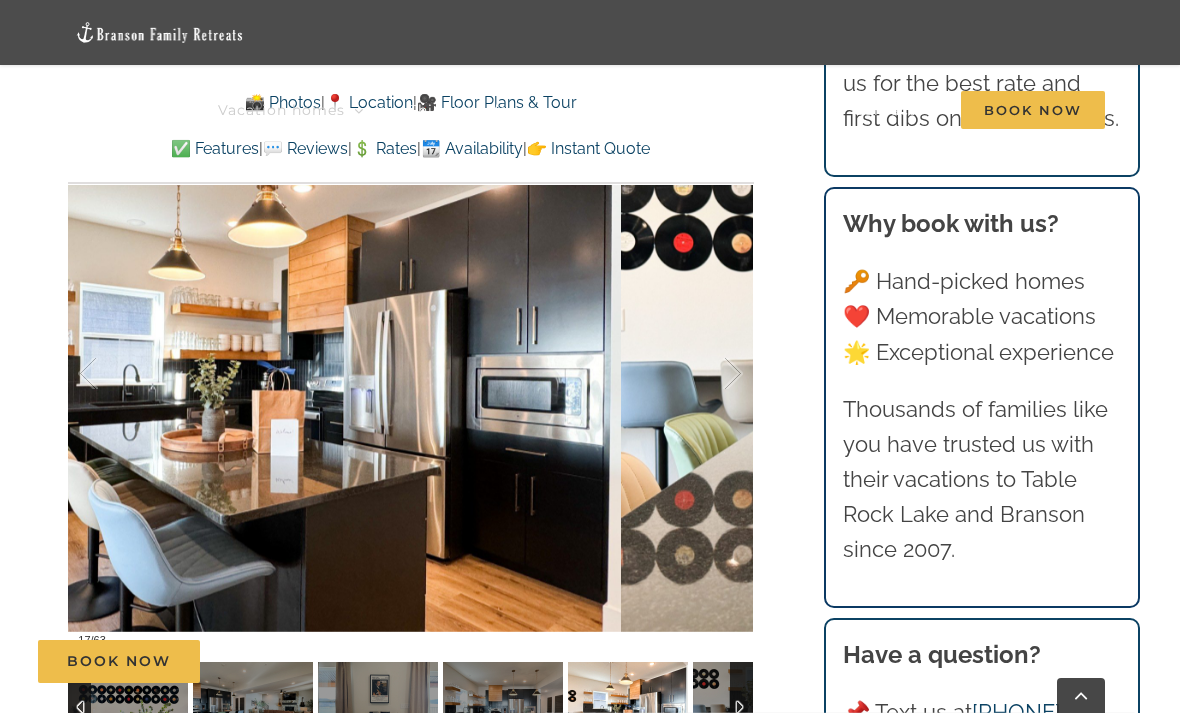 click at bounding box center (712, 374) 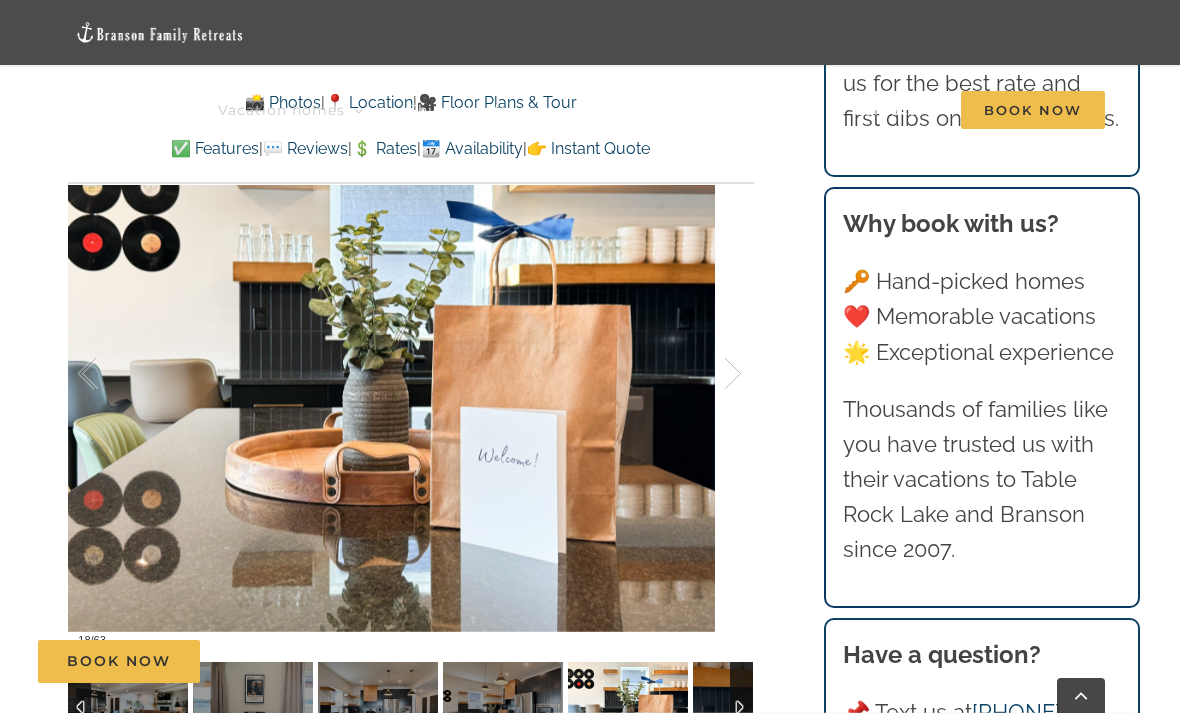 click at bounding box center [712, 374] 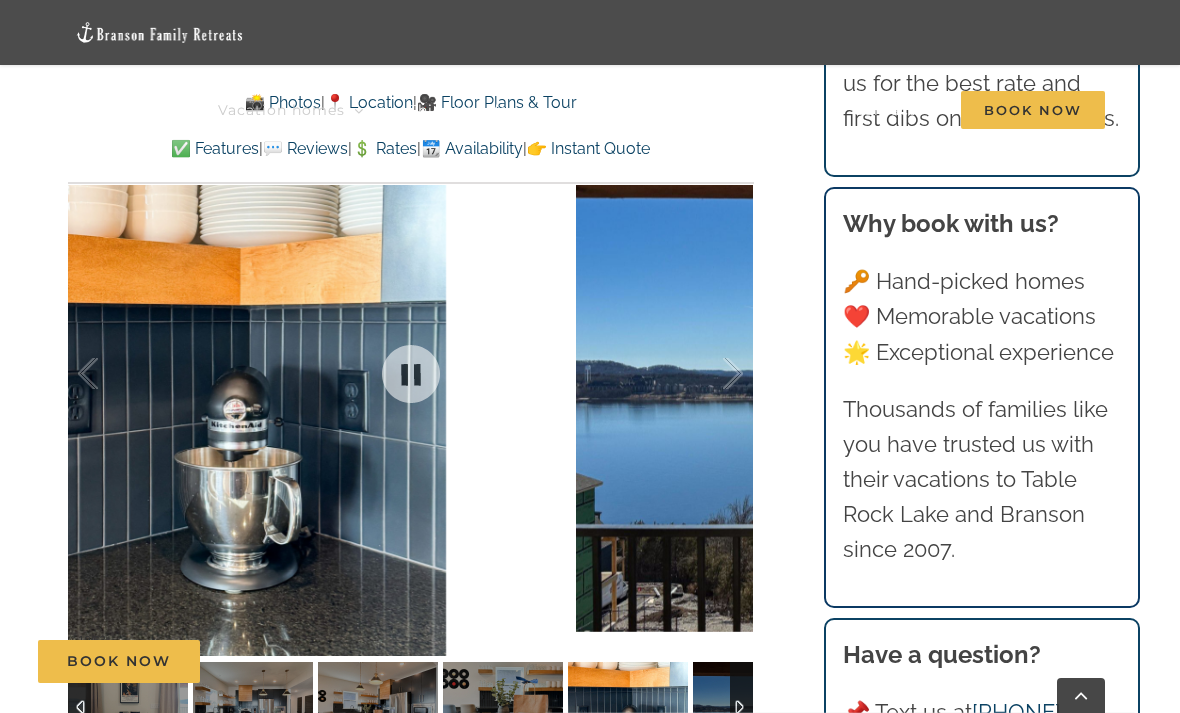 click at bounding box center (712, 374) 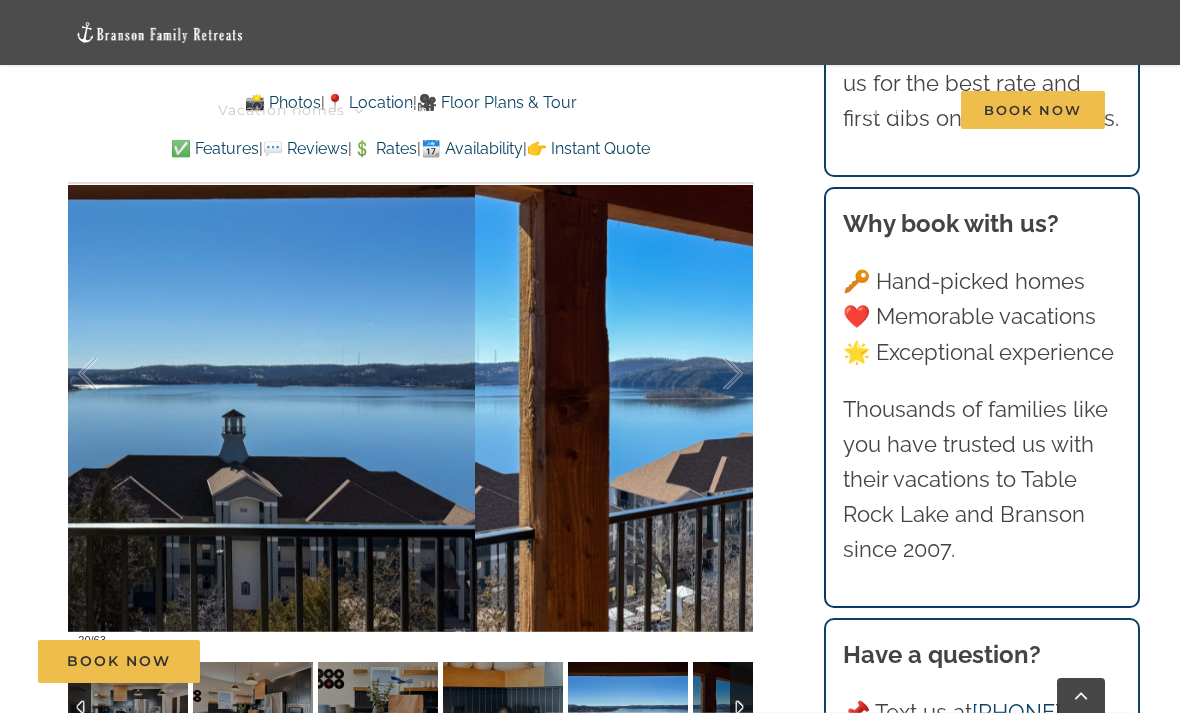click at bounding box center [712, 374] 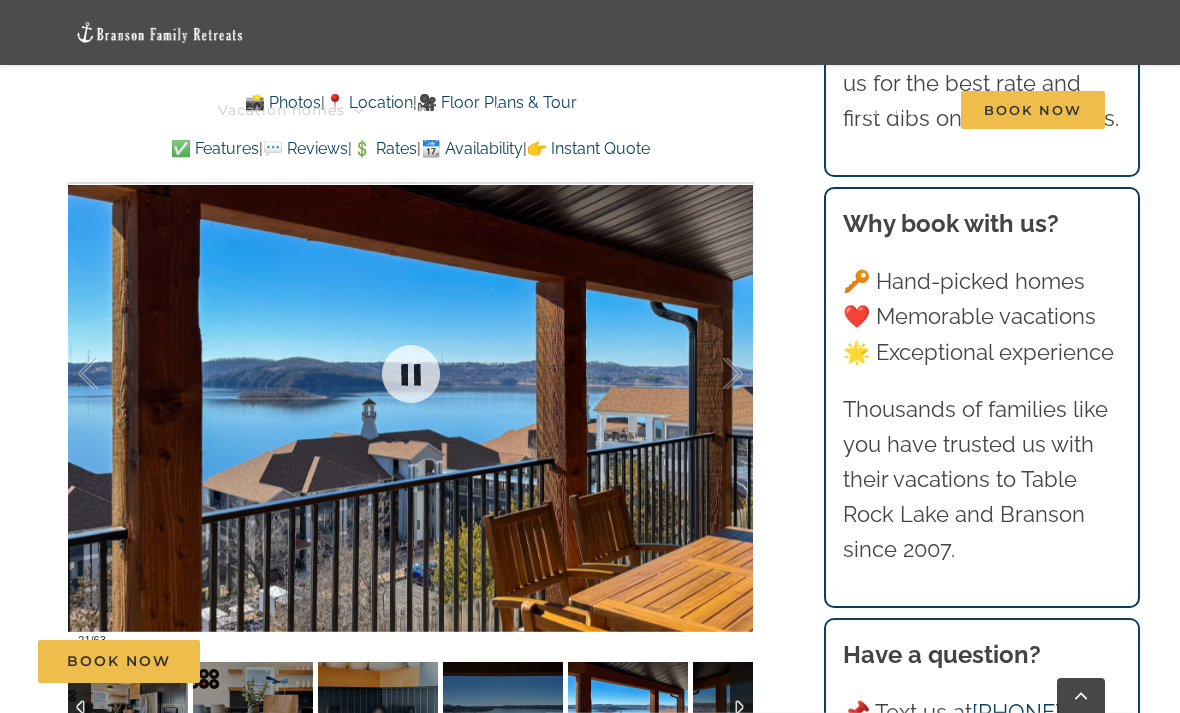 click at bounding box center (410, 374) 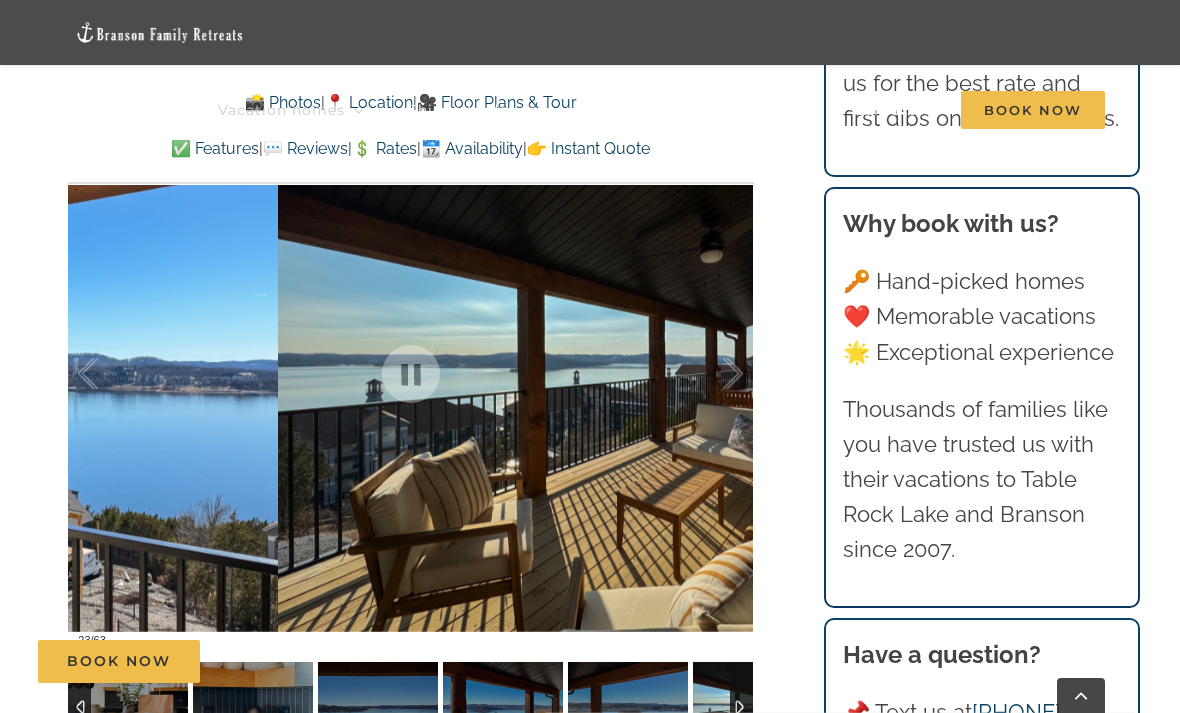 click at bounding box center [712, 374] 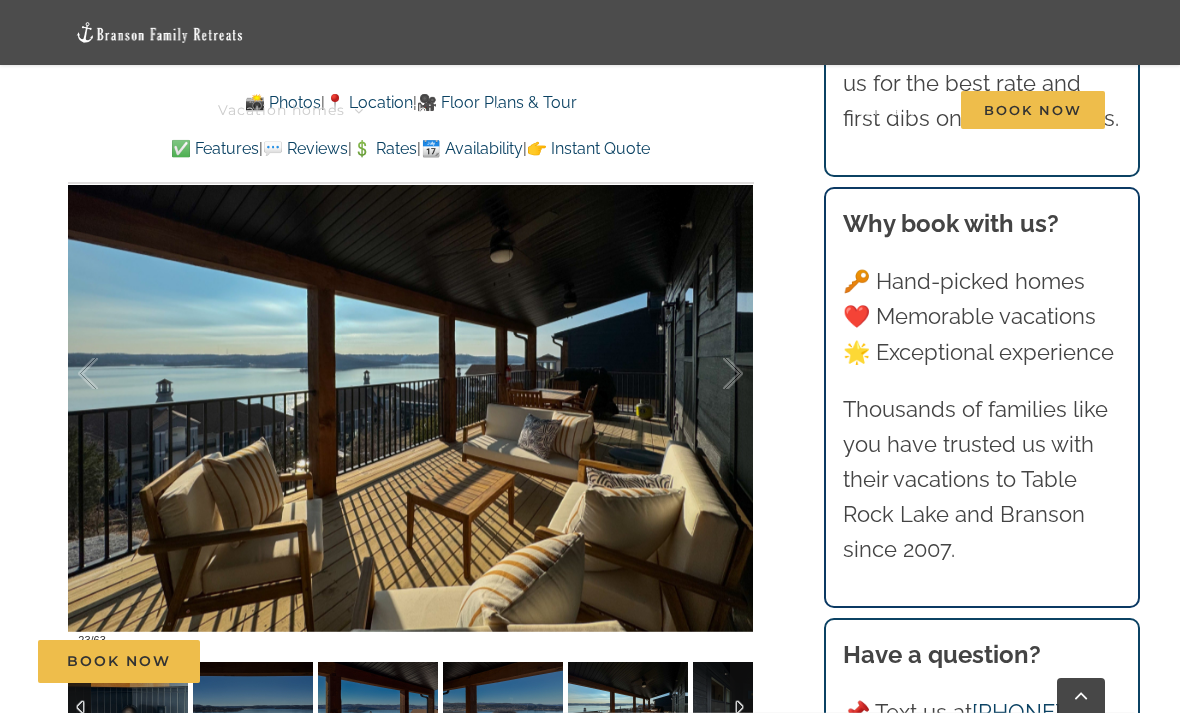 click at bounding box center (712, 374) 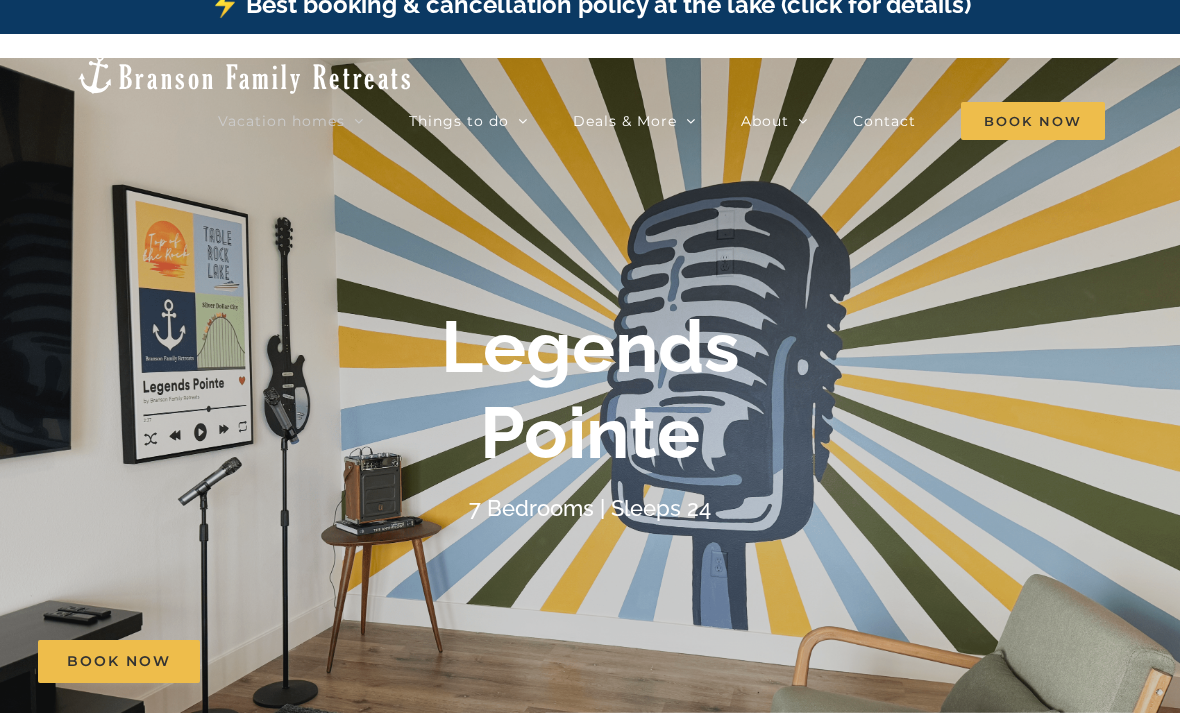 scroll, scrollTop: 0, scrollLeft: 0, axis: both 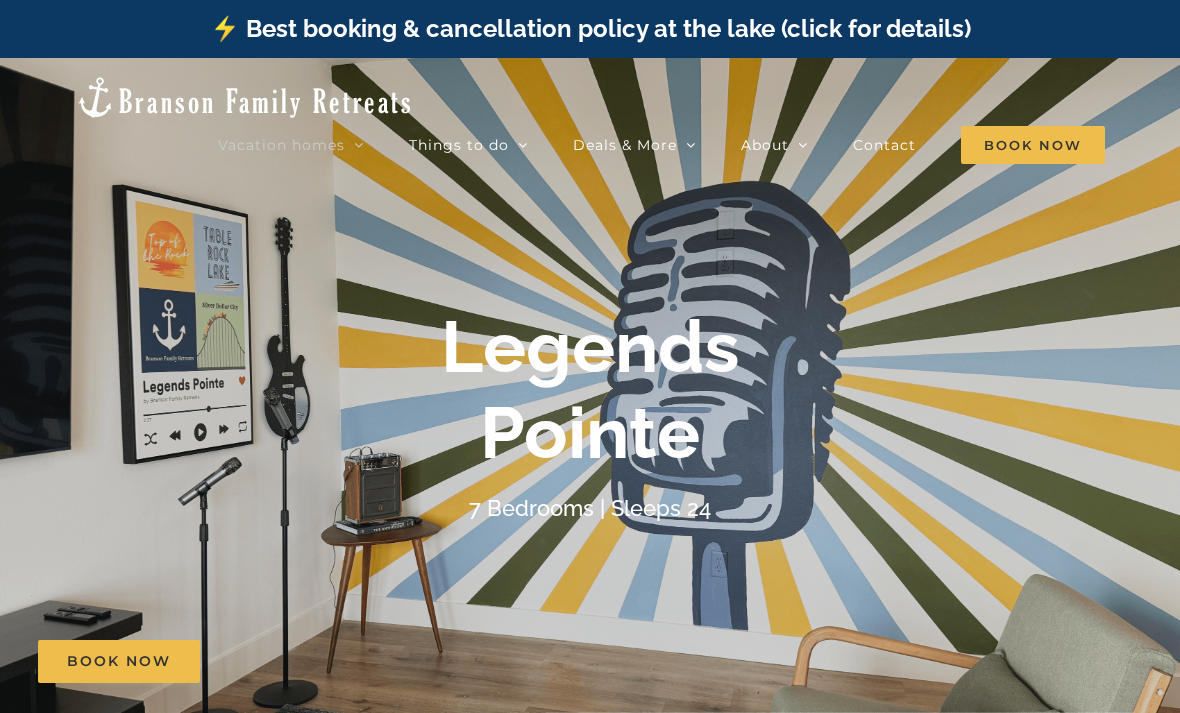 click on "Skye Retreat | 10 Bedrooms" at bounding box center (571, 459) 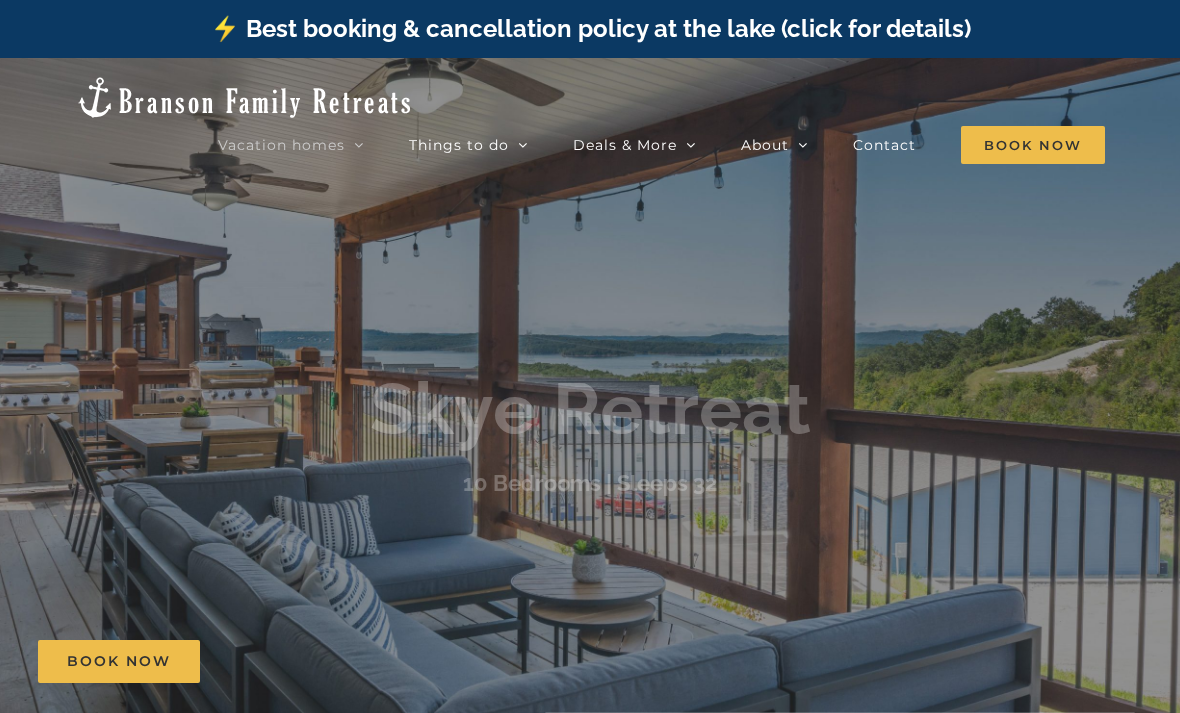 scroll, scrollTop: 0, scrollLeft: 0, axis: both 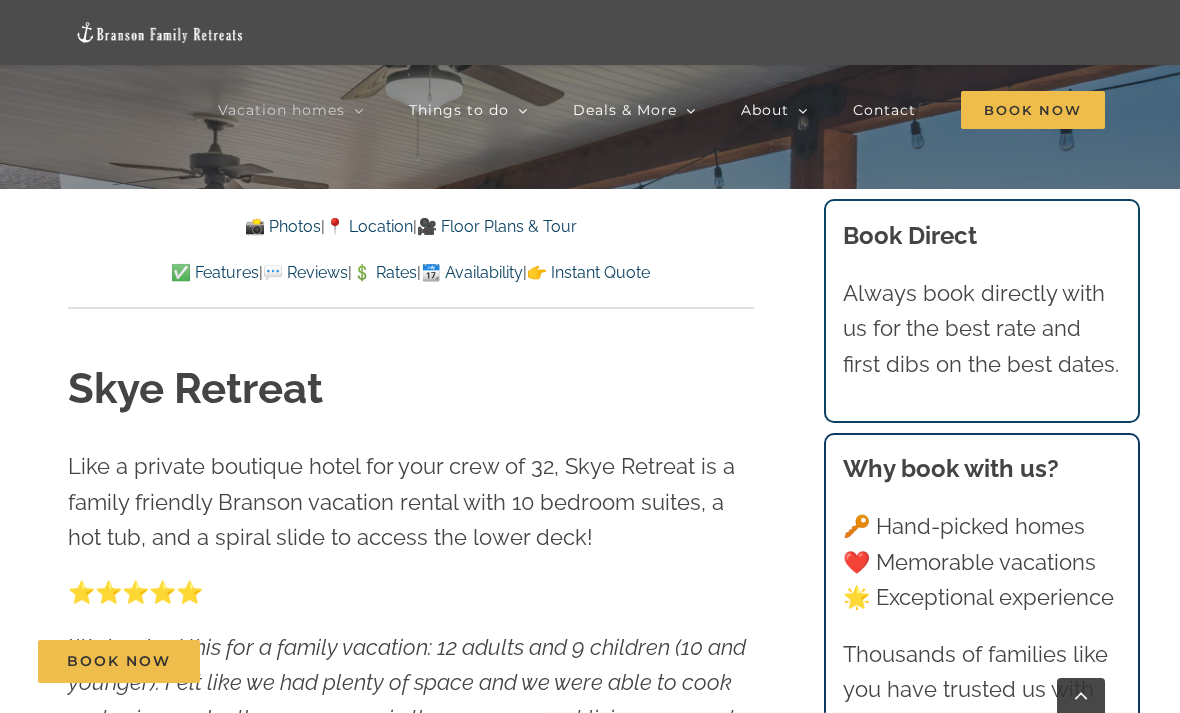 click on "📸 Photos" at bounding box center (283, 226) 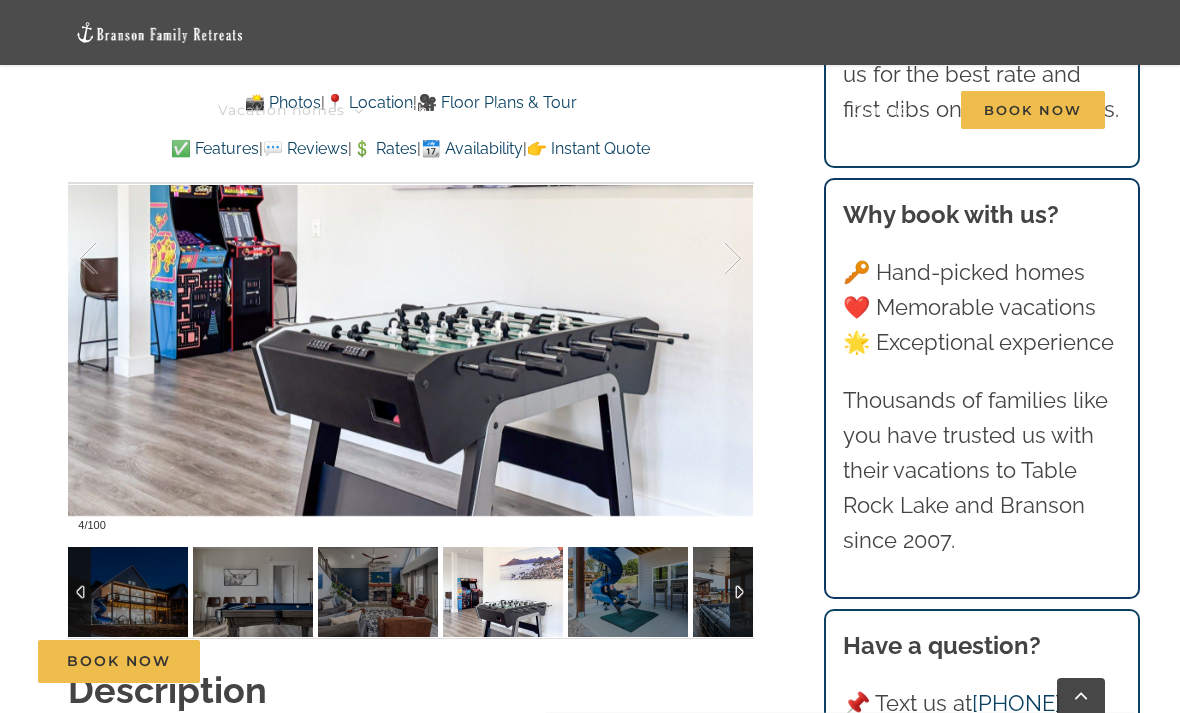 scroll, scrollTop: 1609, scrollLeft: 0, axis: vertical 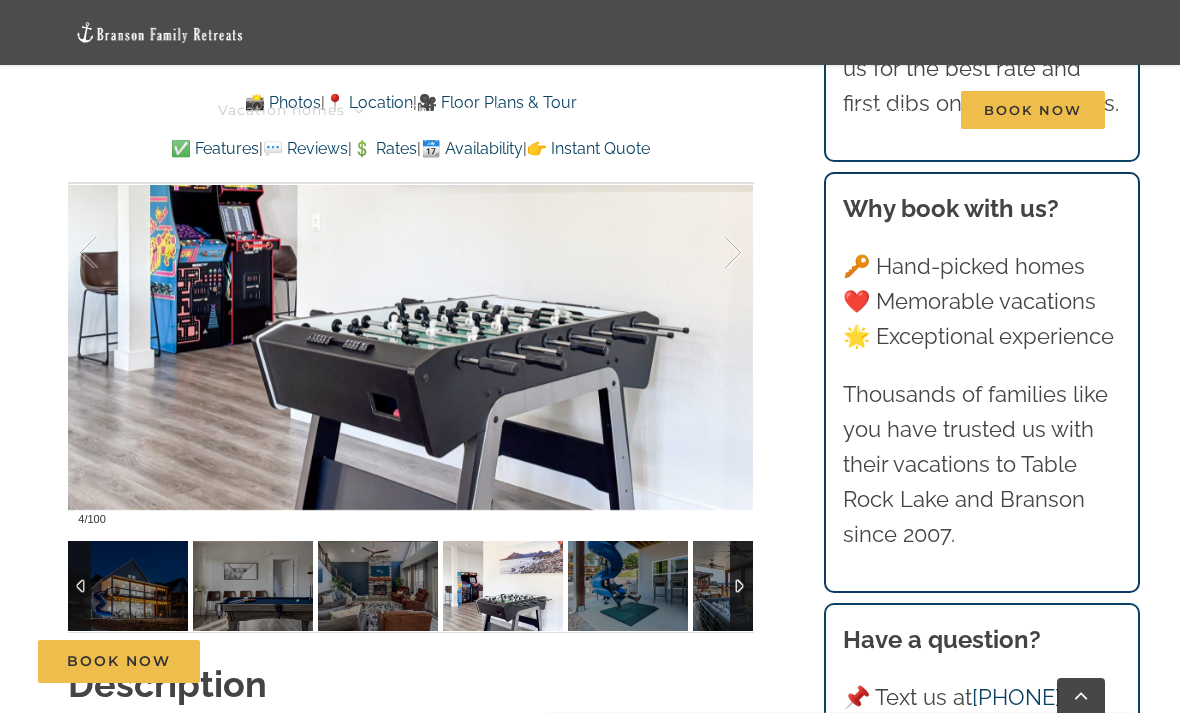 click at bounding box center [712, 253] 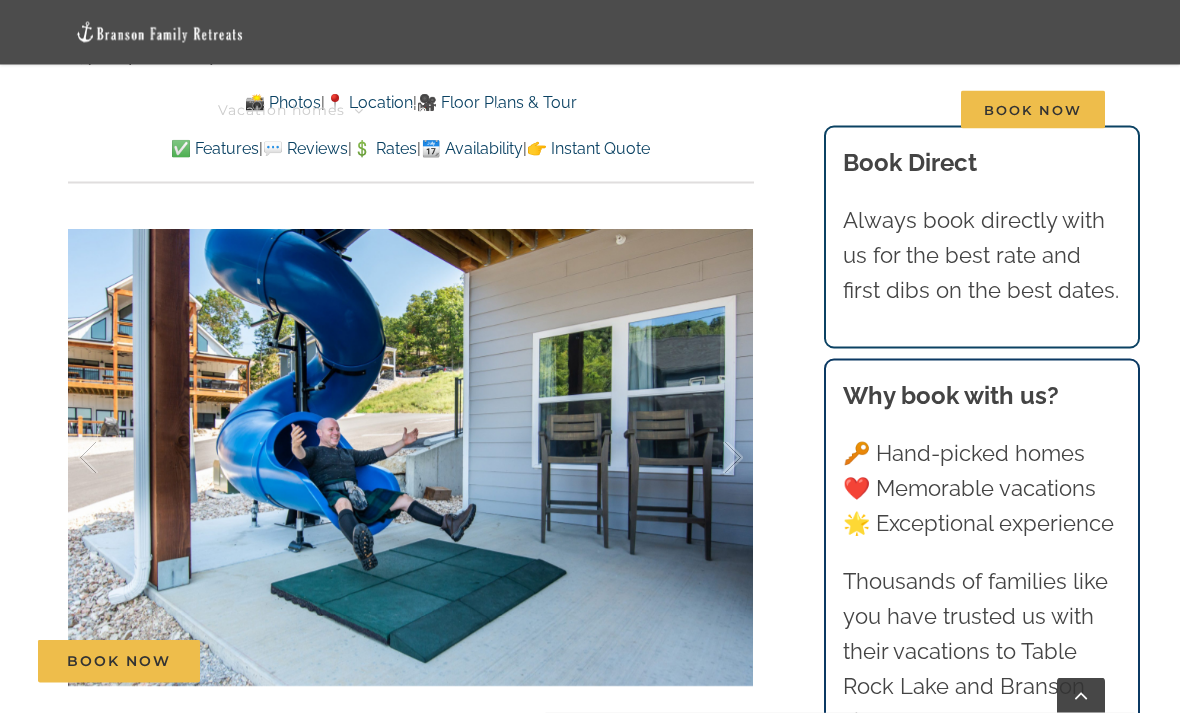 scroll, scrollTop: 1404, scrollLeft: 0, axis: vertical 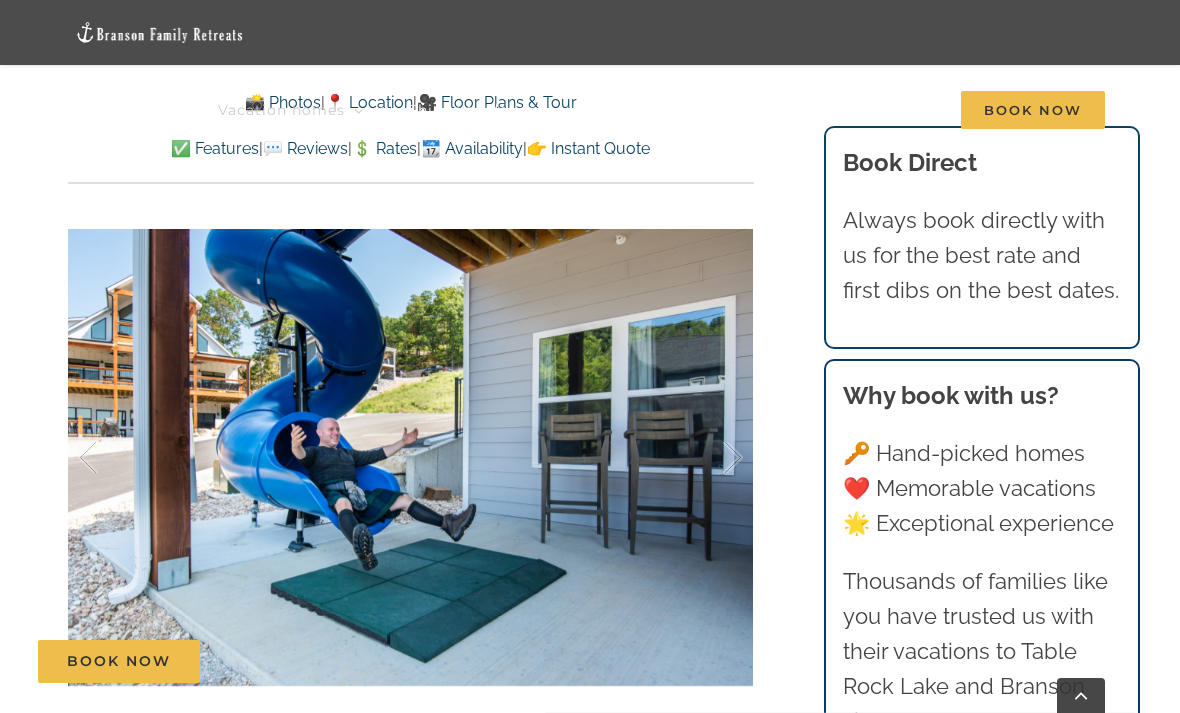 click at bounding box center [712, 458] 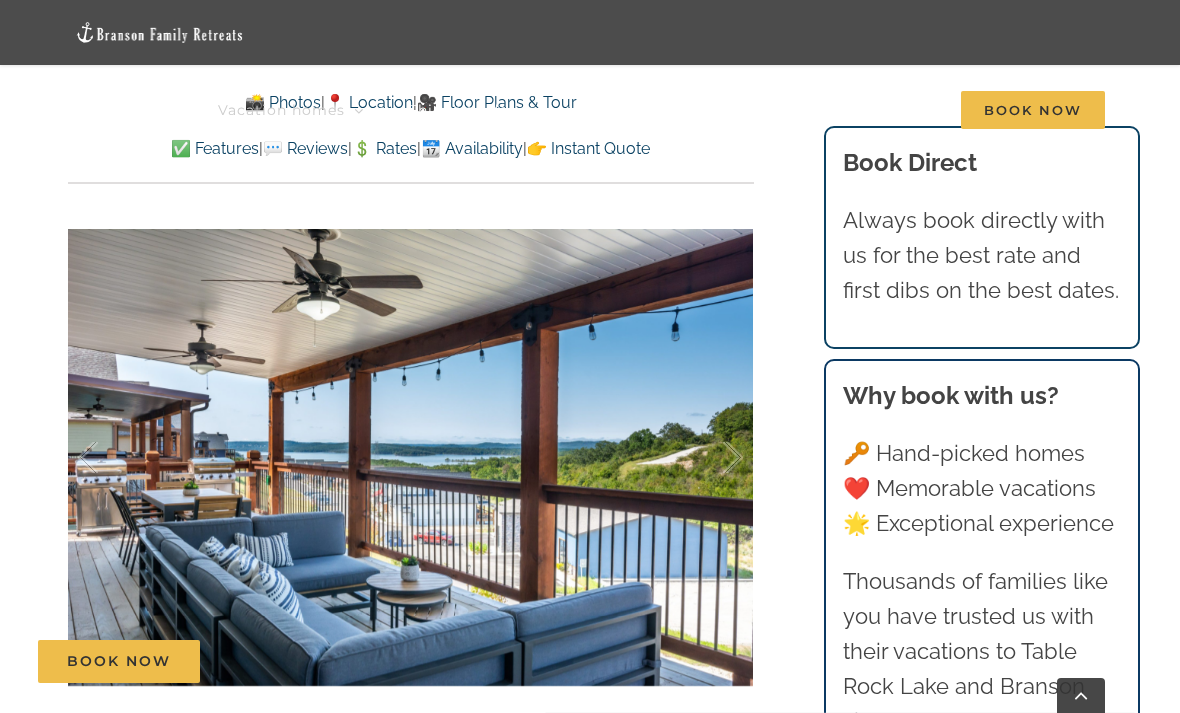 click at bounding box center (712, 458) 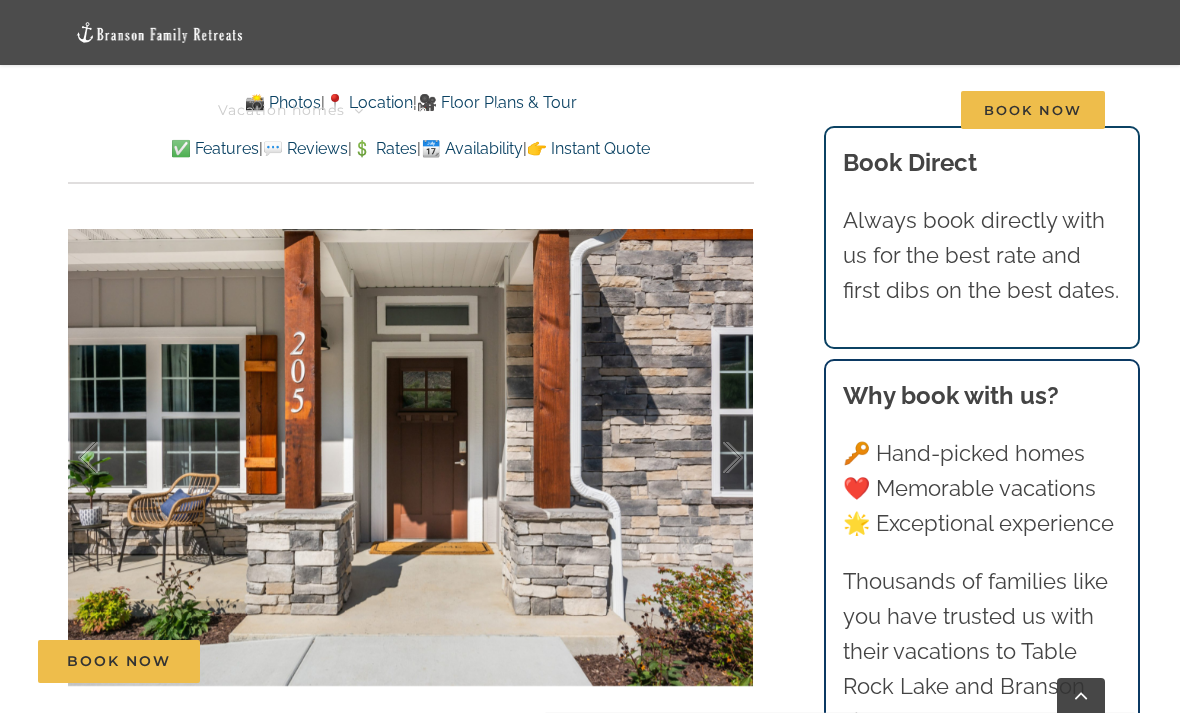click at bounding box center [712, 458] 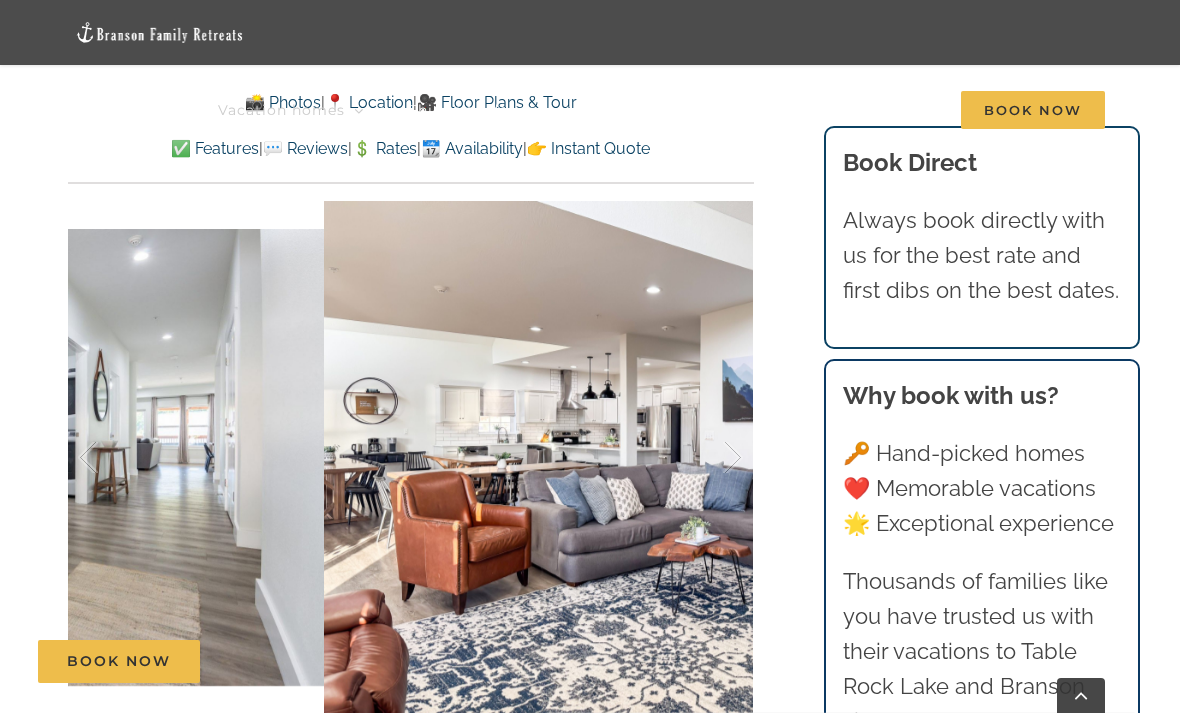 click at bounding box center [712, 458] 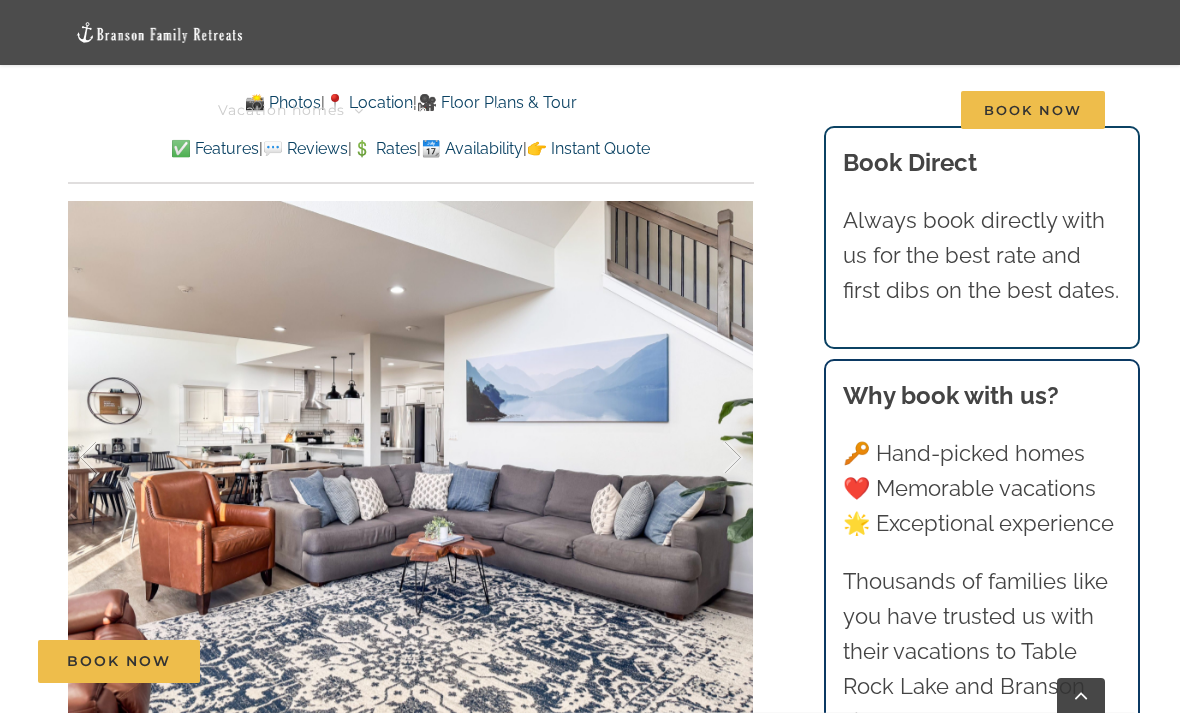 click at bounding box center [712, 458] 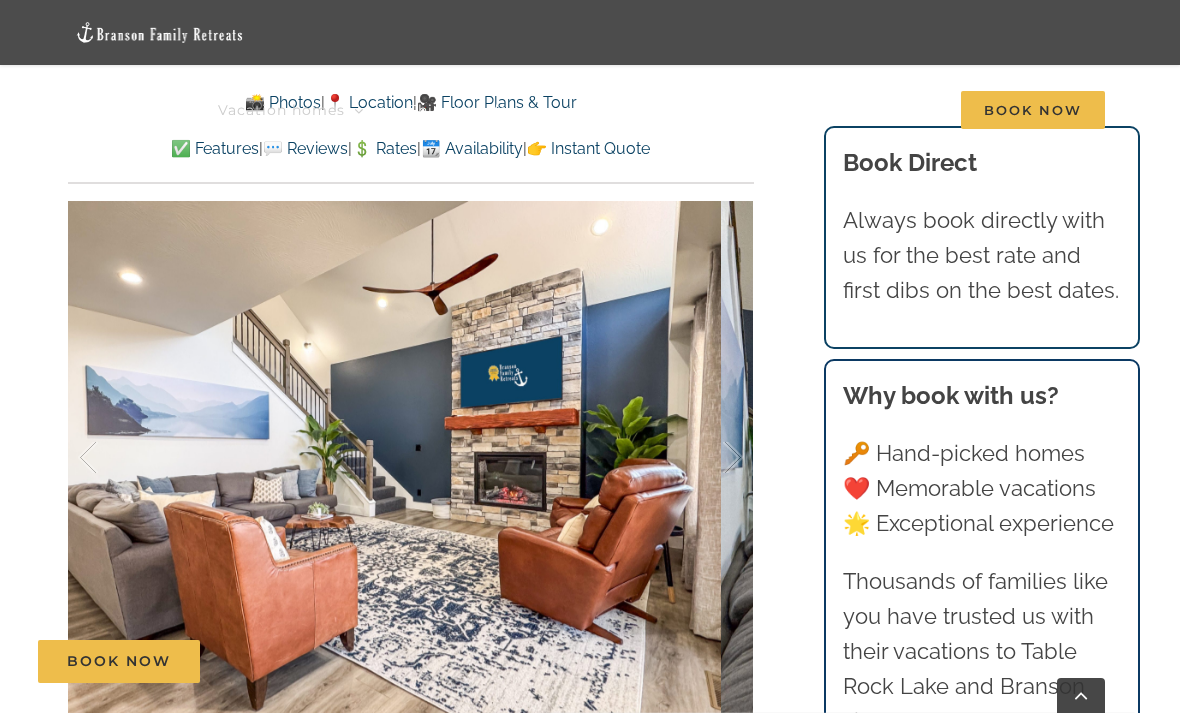 click at bounding box center [712, 458] 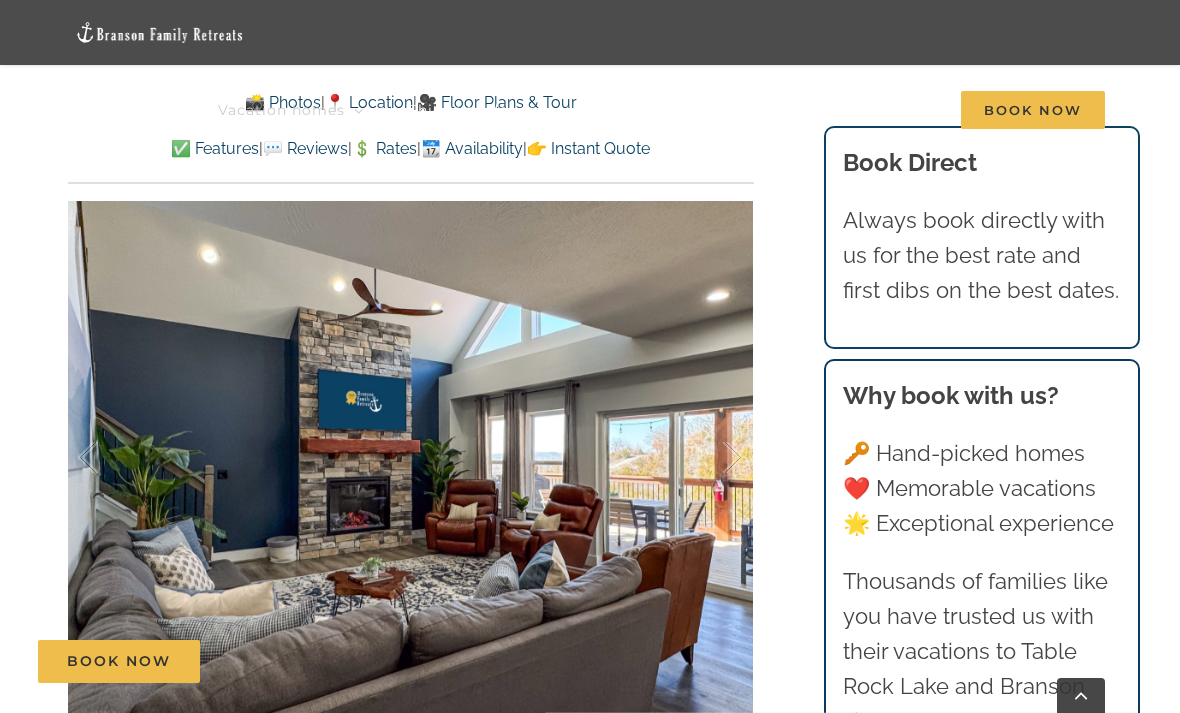 click at bounding box center (712, 458) 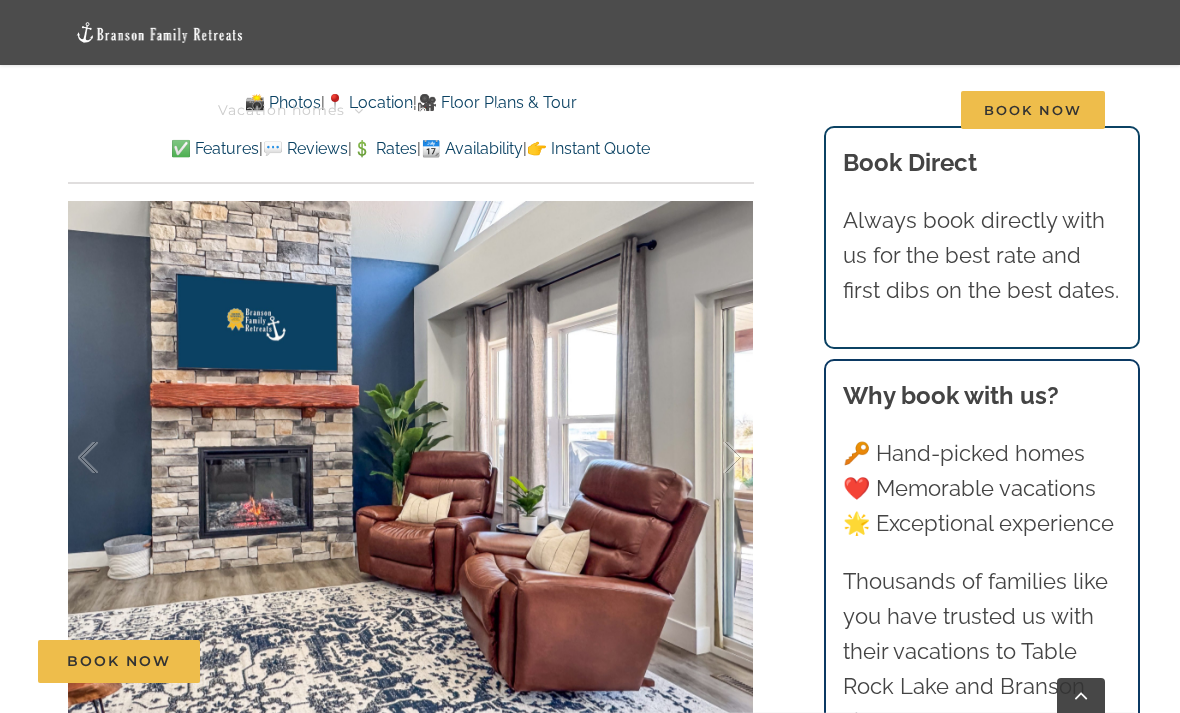 click at bounding box center [712, 458] 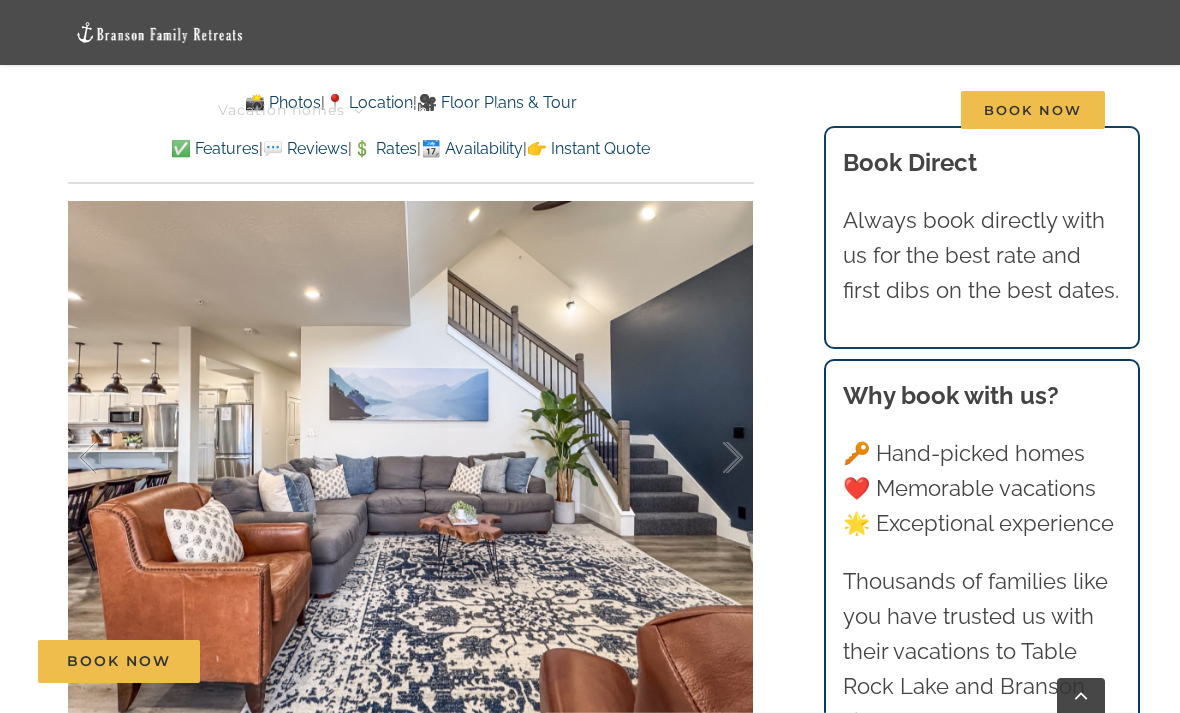 click at bounding box center [712, 458] 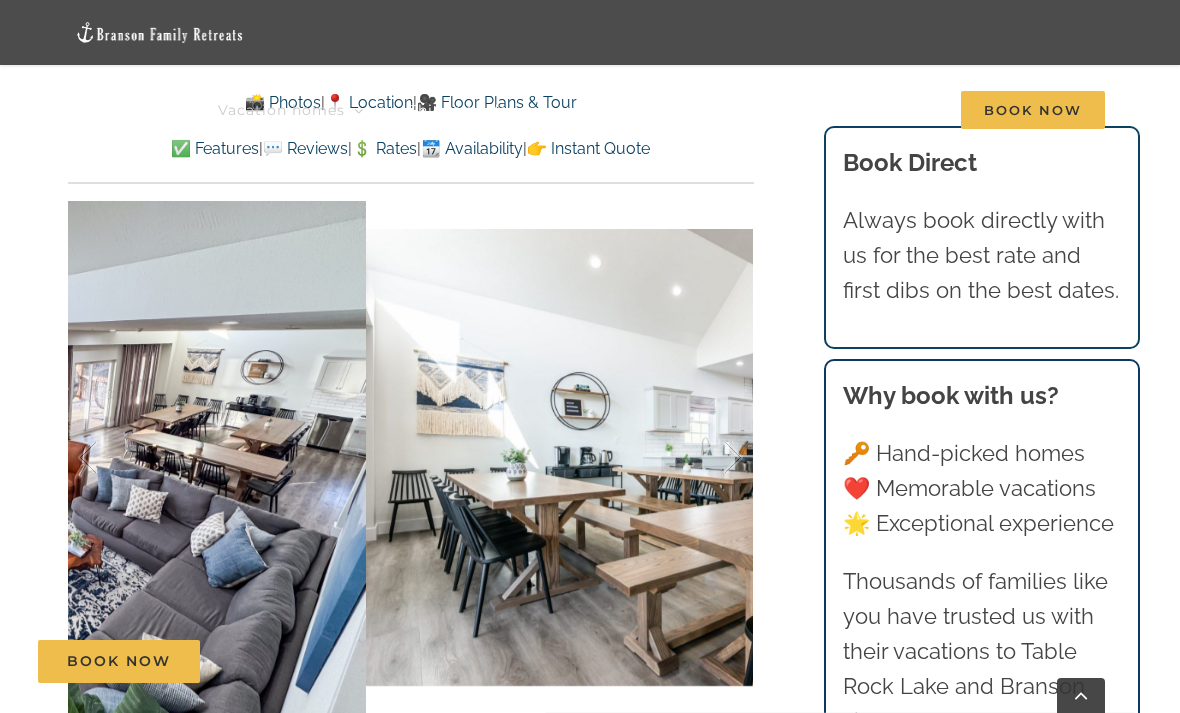 click at bounding box center [712, 458] 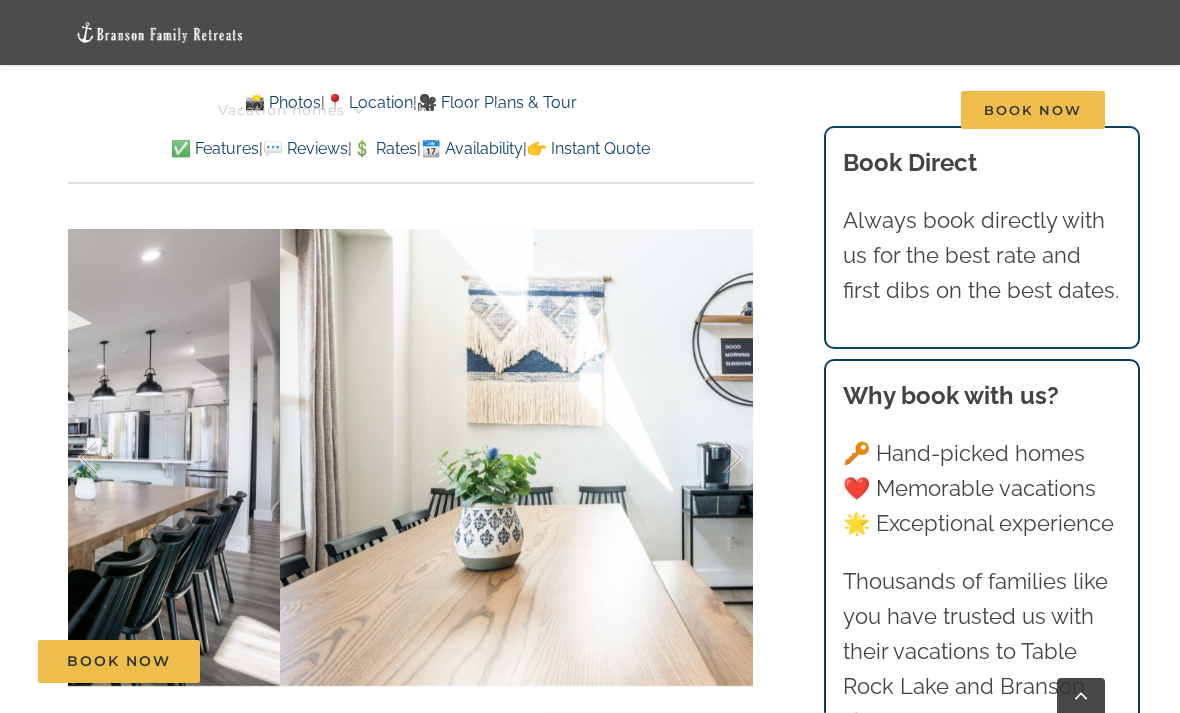 click at bounding box center (712, 458) 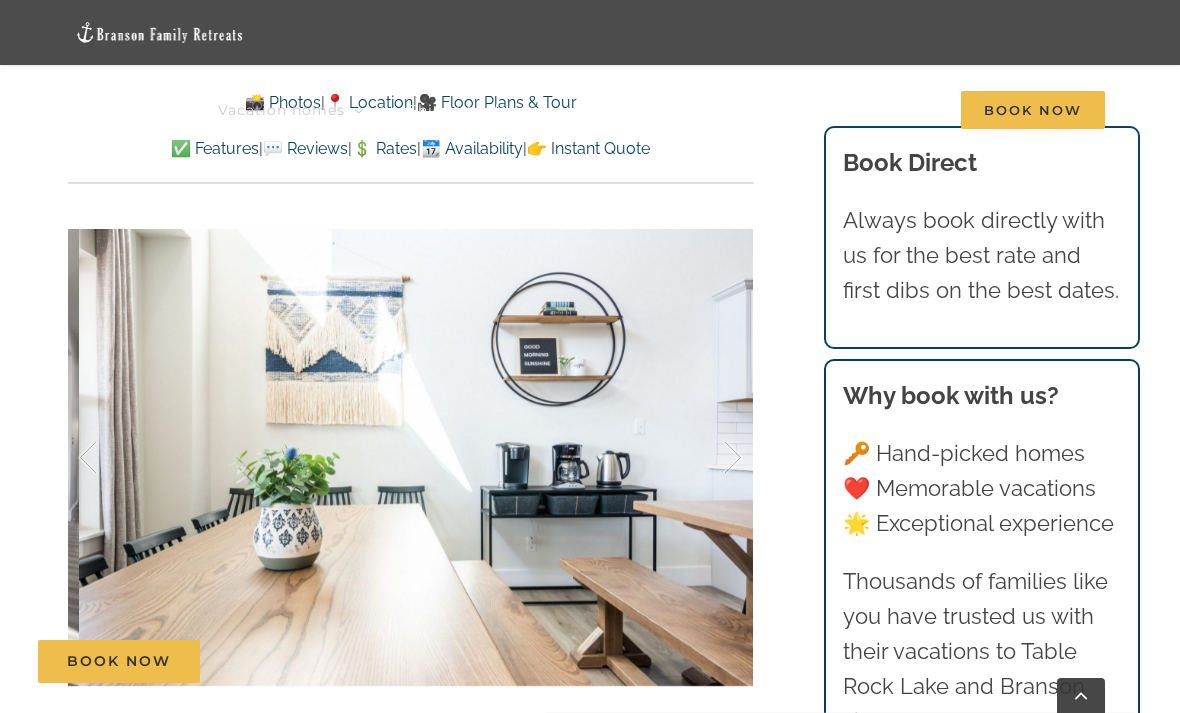 click at bounding box center (712, 458) 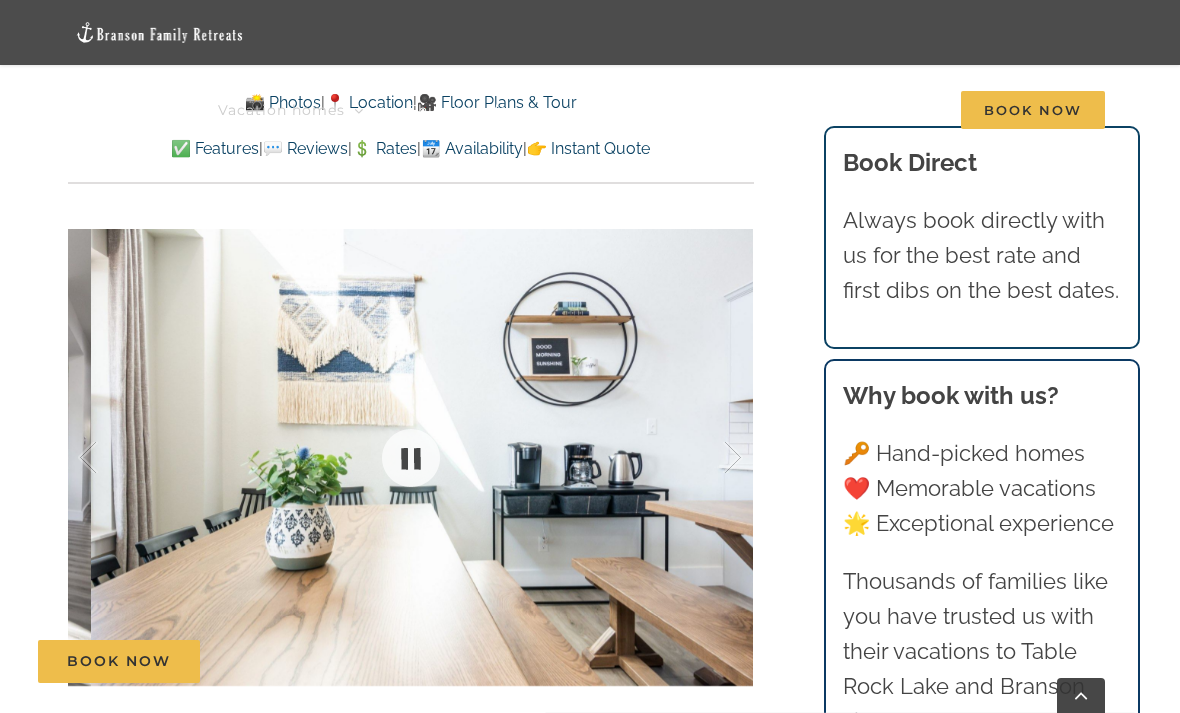 click at bounding box center (712, 458) 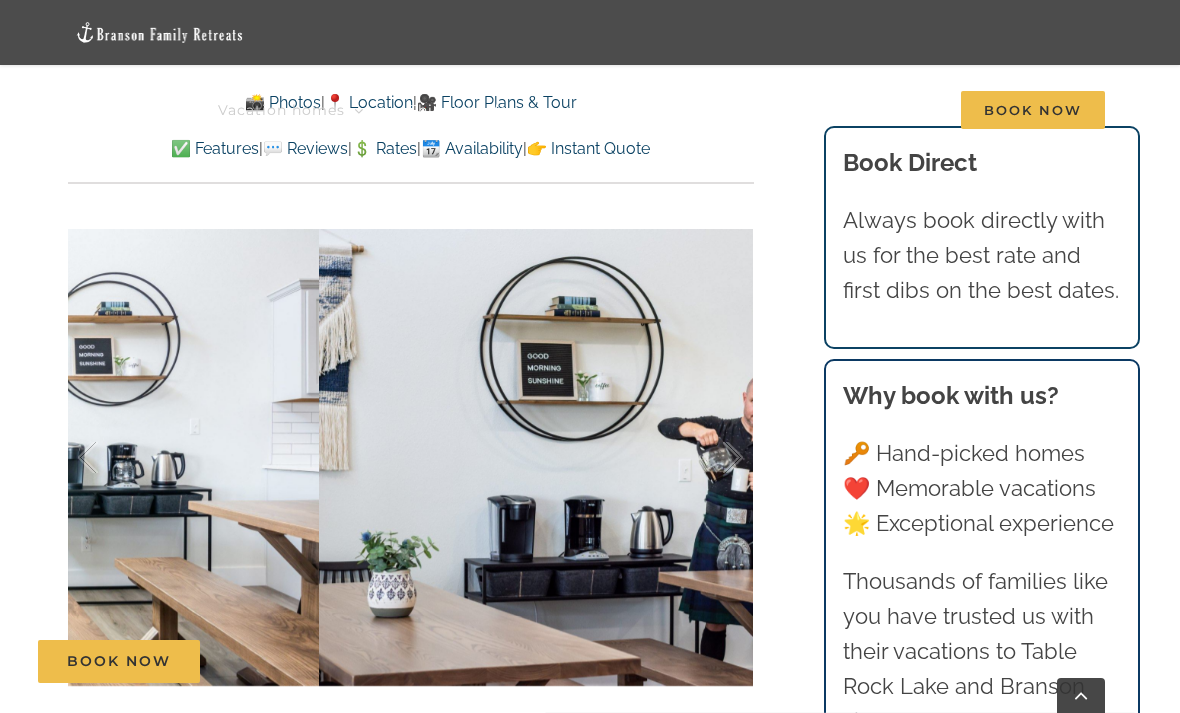 click at bounding box center (712, 458) 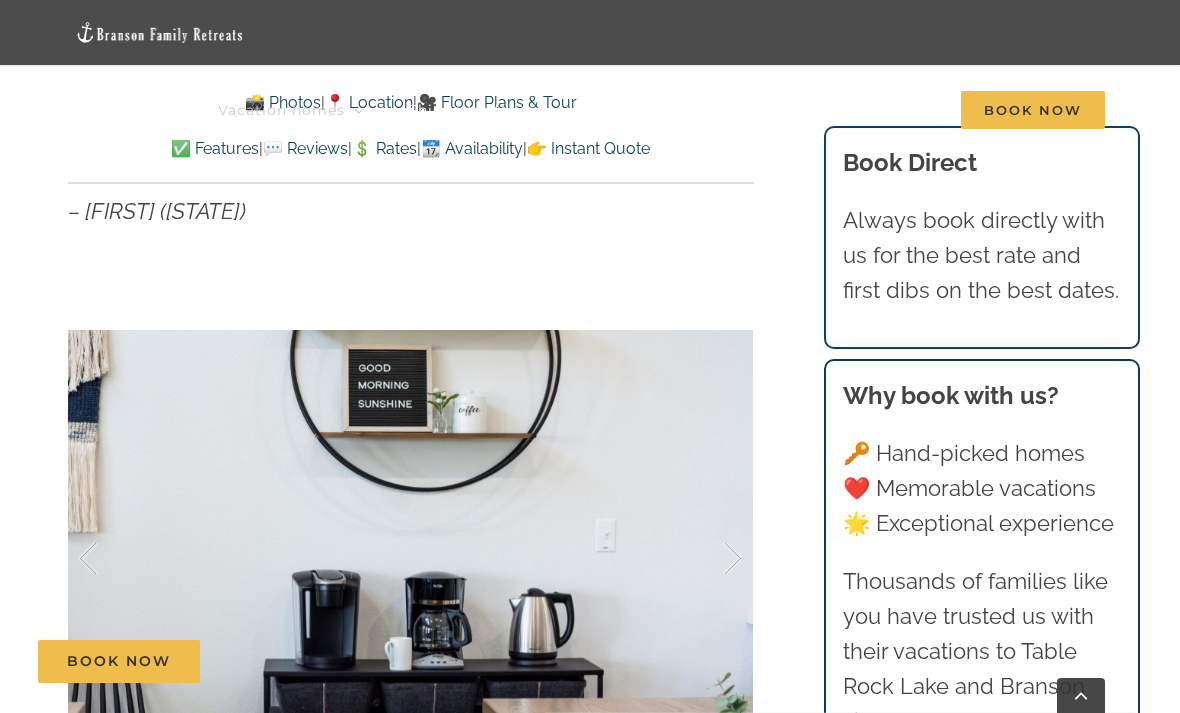 scroll, scrollTop: 1302, scrollLeft: 0, axis: vertical 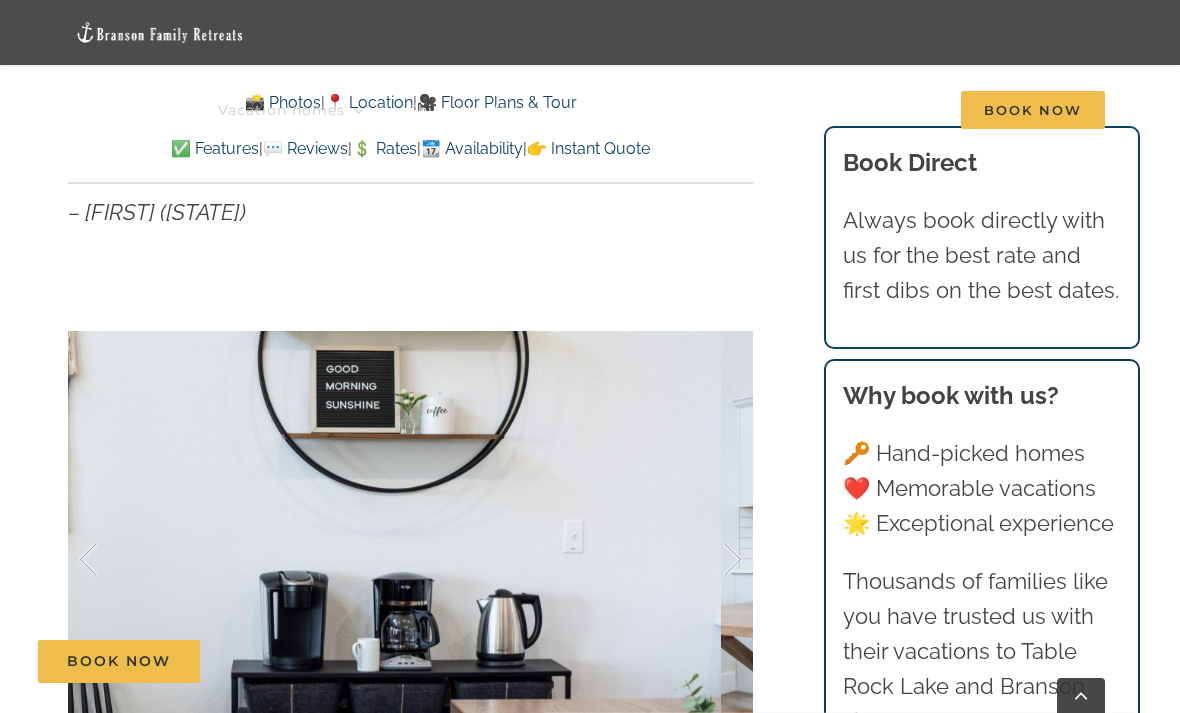 click at bounding box center (712, 560) 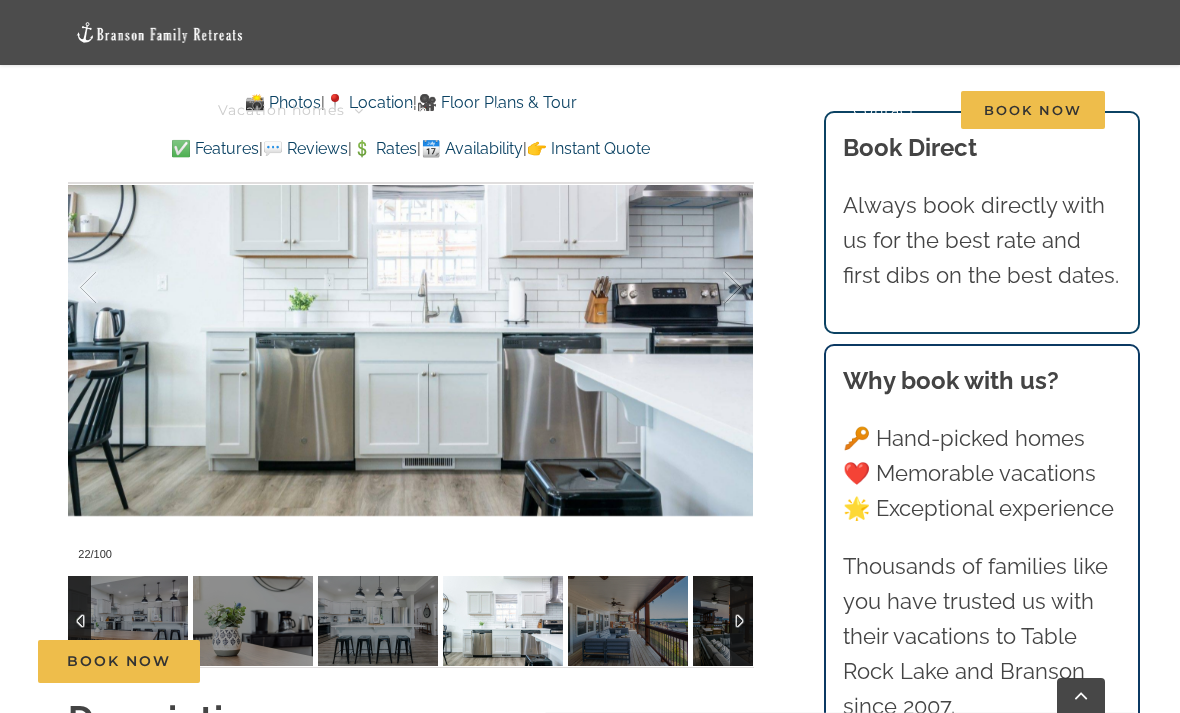 scroll, scrollTop: 1571, scrollLeft: 0, axis: vertical 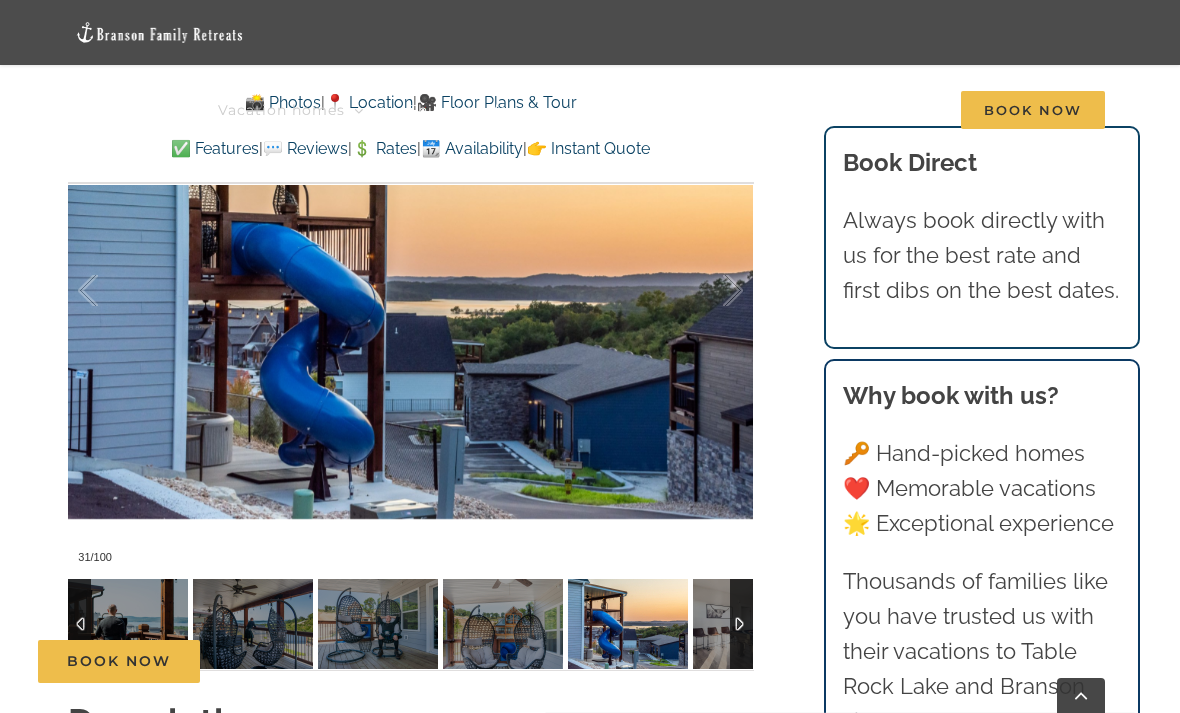 click on "Book Now" at bounding box center (119, 661) 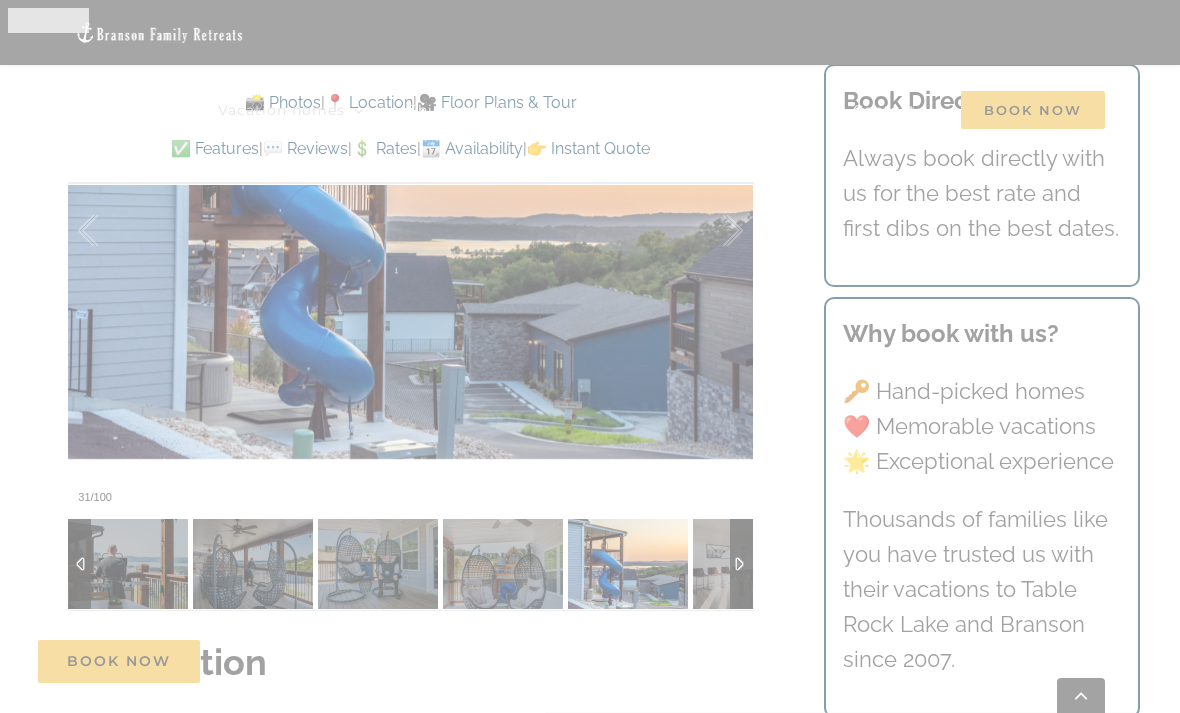 scroll, scrollTop: 1635, scrollLeft: 0, axis: vertical 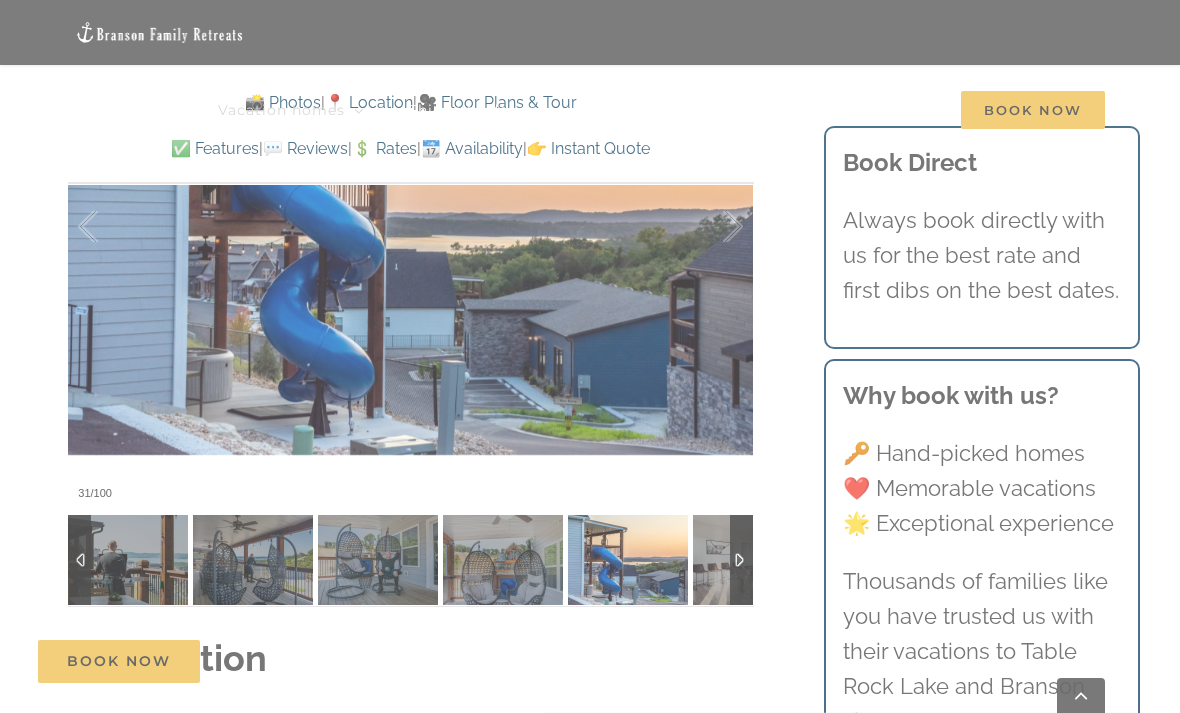 click at bounding box center (590, 356) 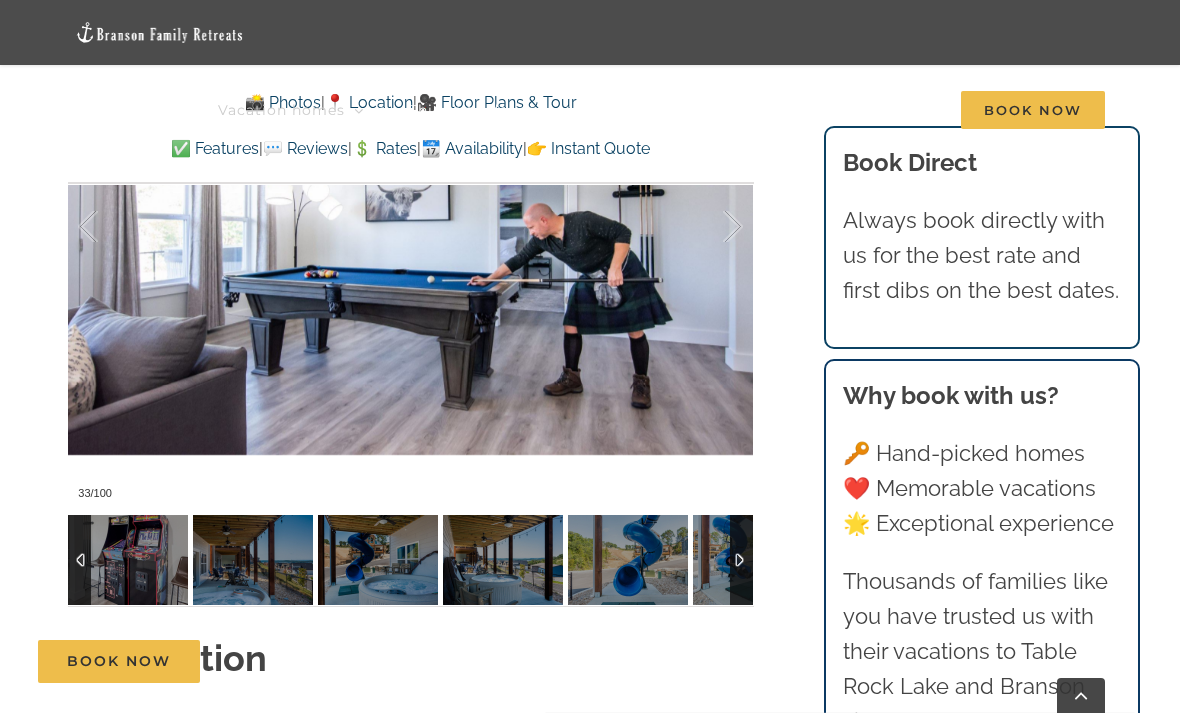 scroll, scrollTop: 1636, scrollLeft: 0, axis: vertical 